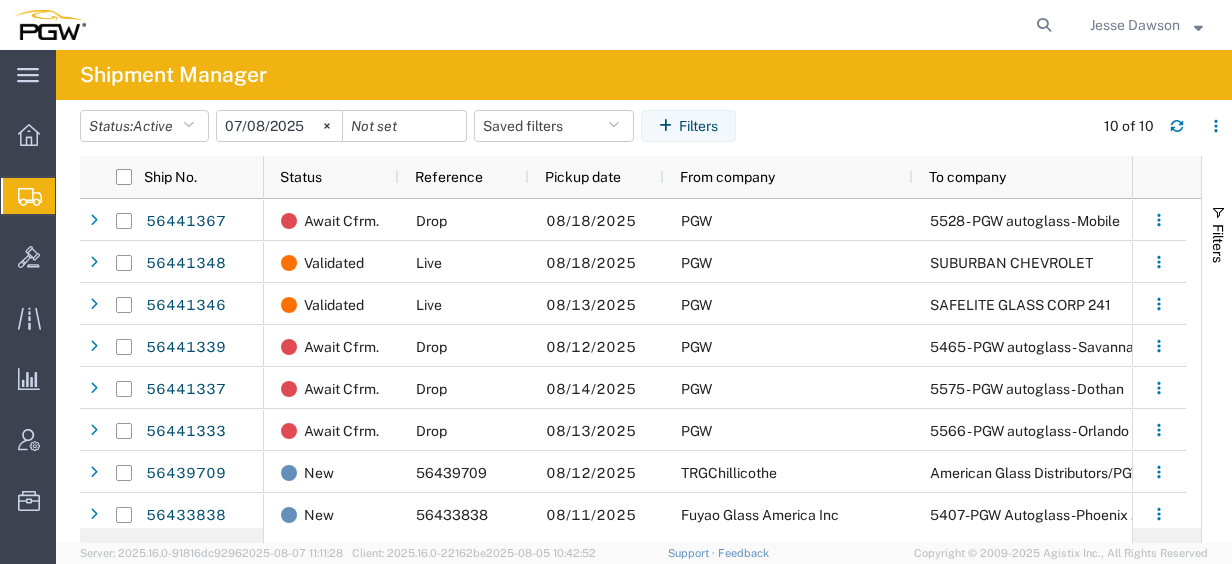 scroll, scrollTop: 0, scrollLeft: 0, axis: both 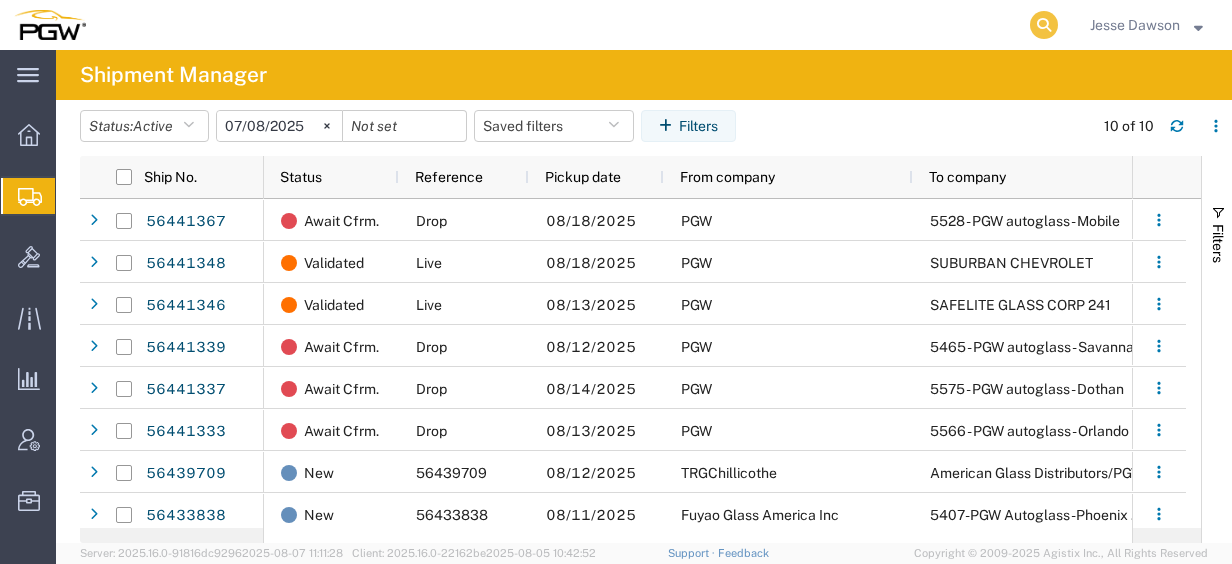 click 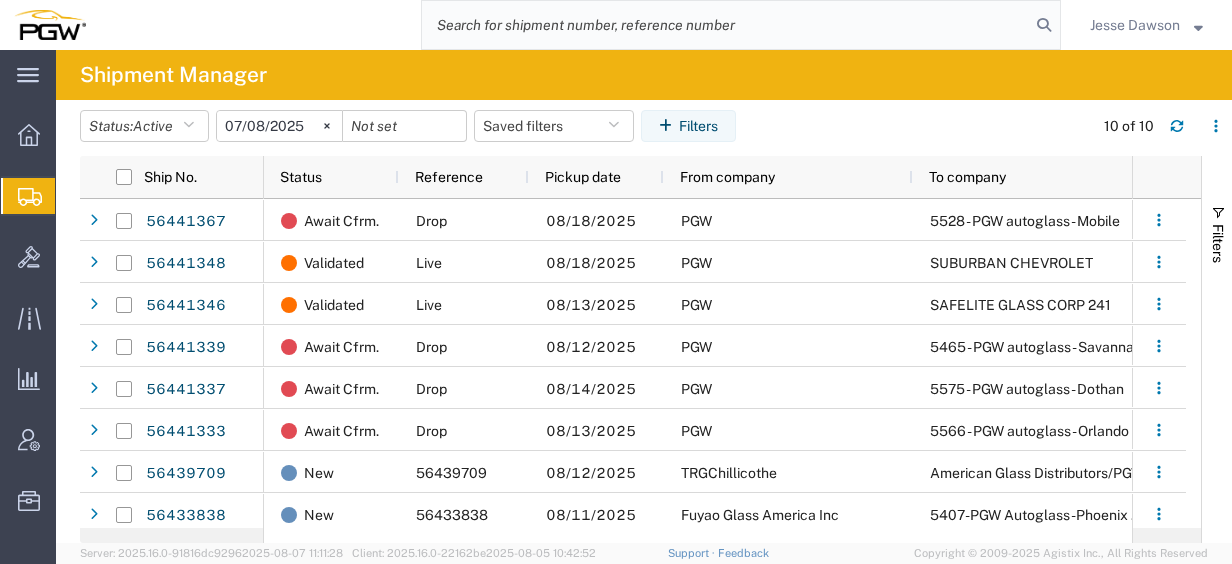paste on "56440680" 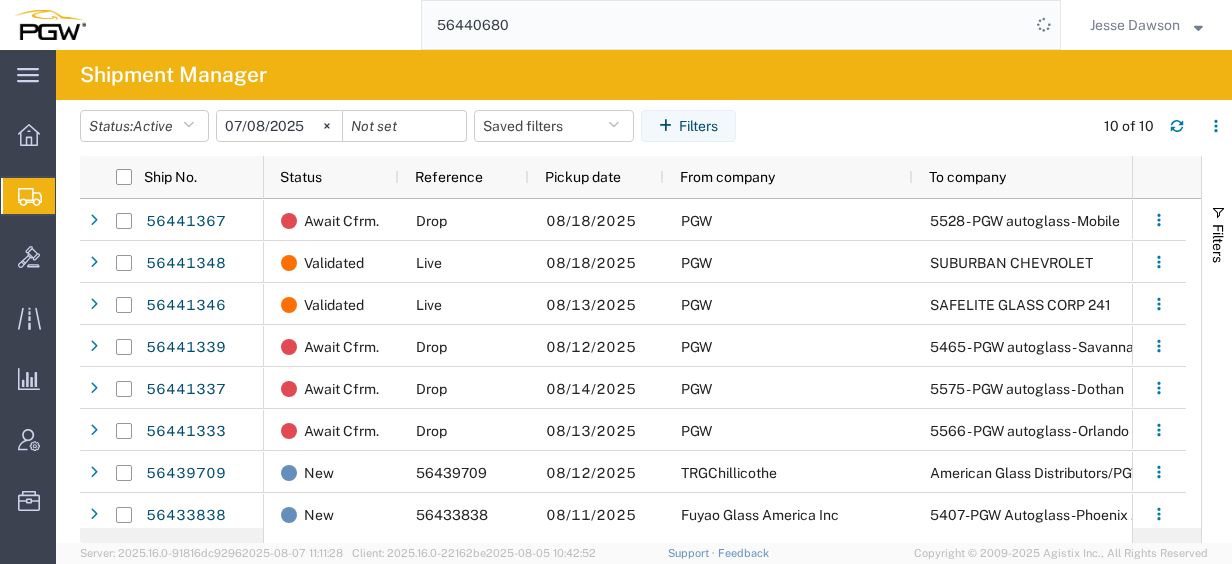 click on "56440680" 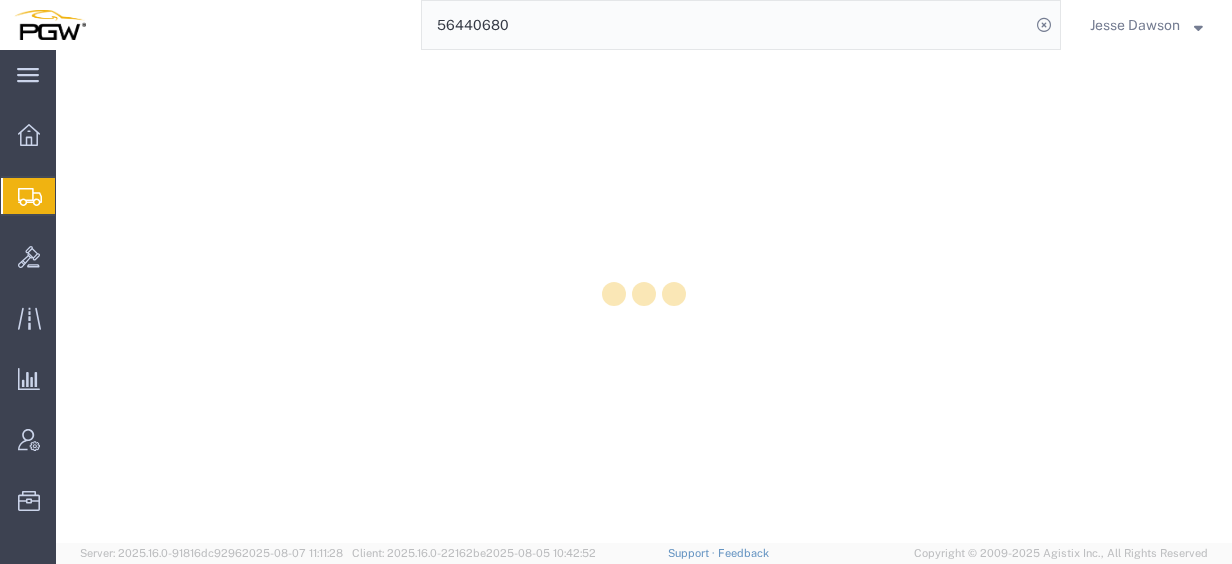 scroll, scrollTop: 0, scrollLeft: 0, axis: both 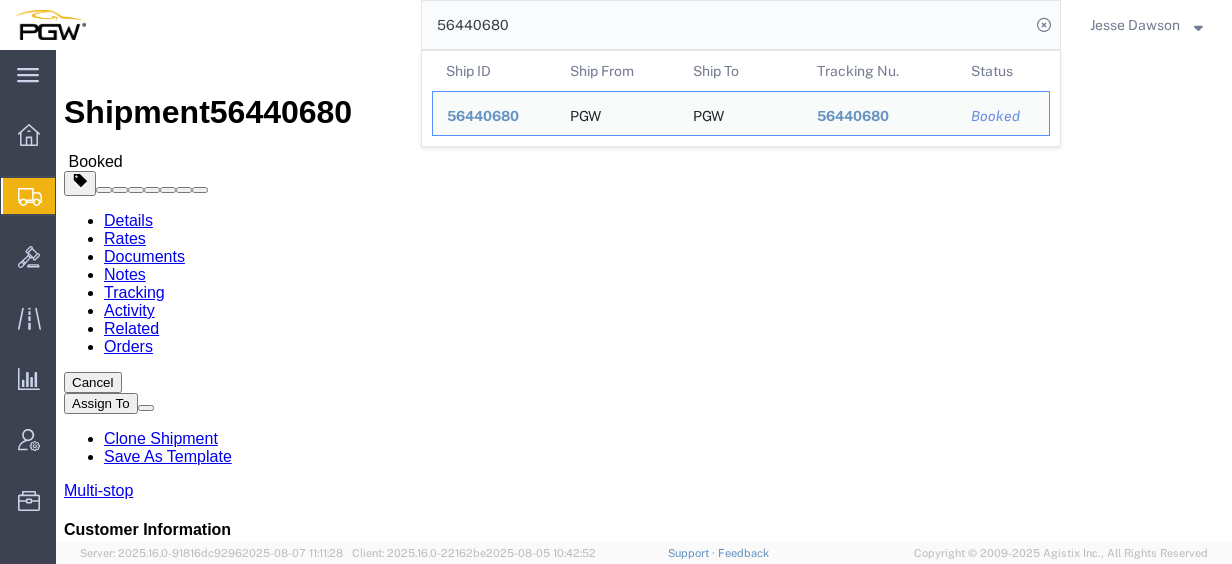 click on "PGW (5661 Branch Manager) 5661 [NUMBER] [STREET] [CITY], [STATE] [POSTAL_CODE] [COUNTRY] [PHONE] [EMAIL]" 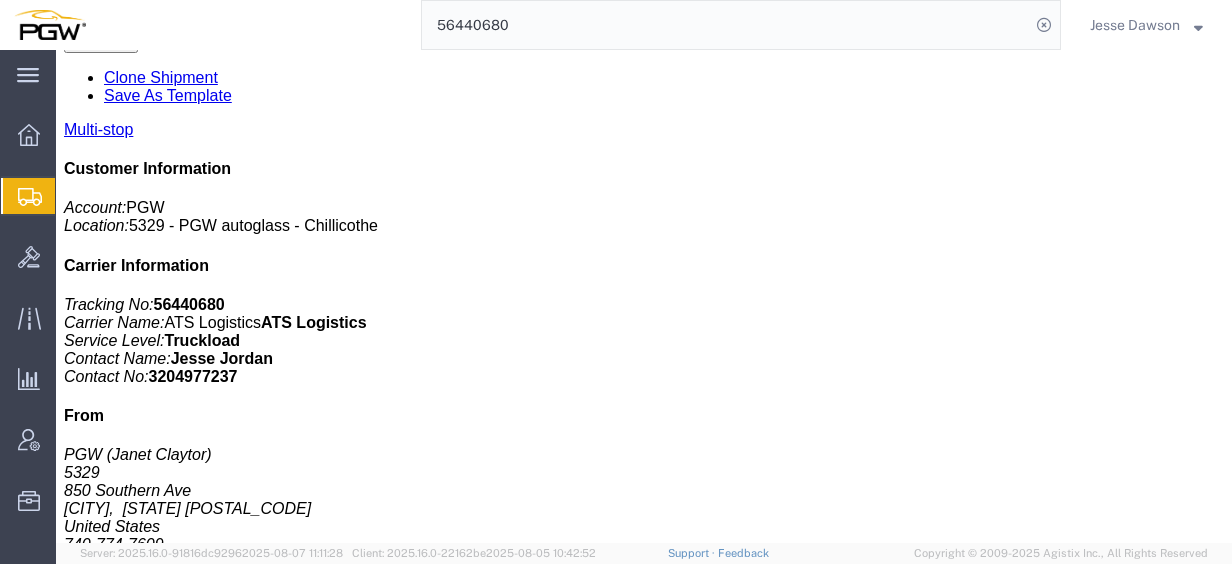 scroll, scrollTop: 369, scrollLeft: 0, axis: vertical 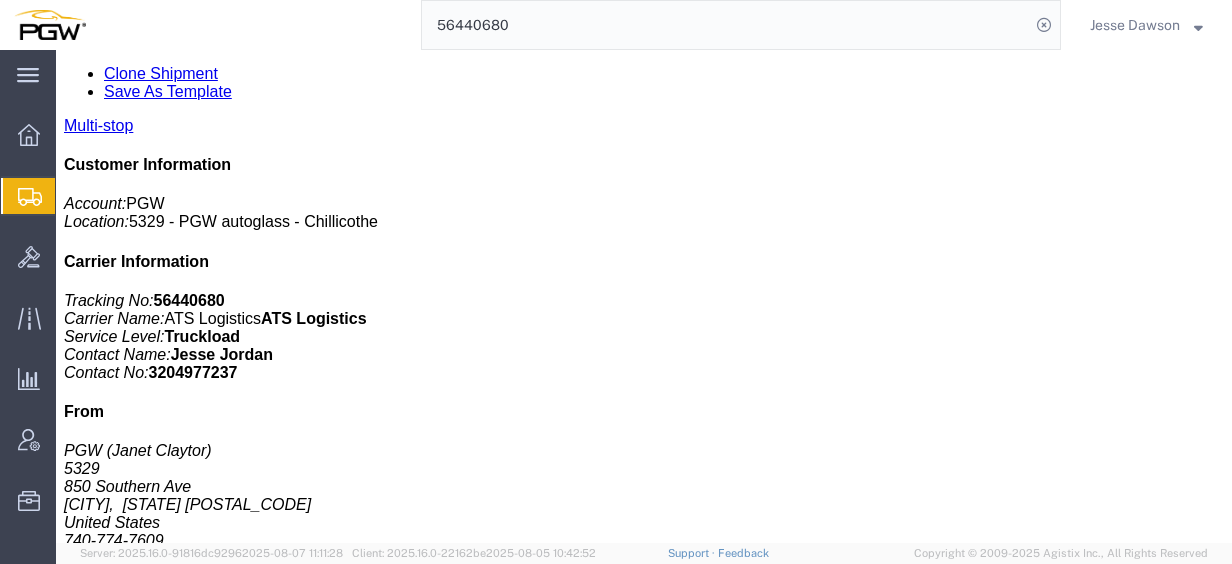 click on "56440680" 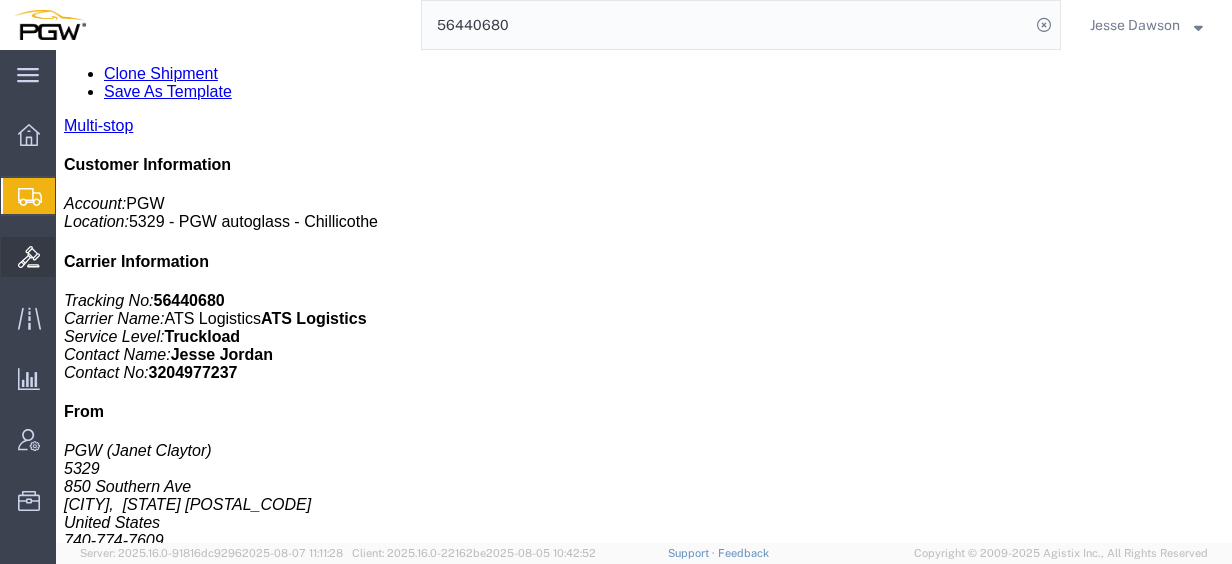 click 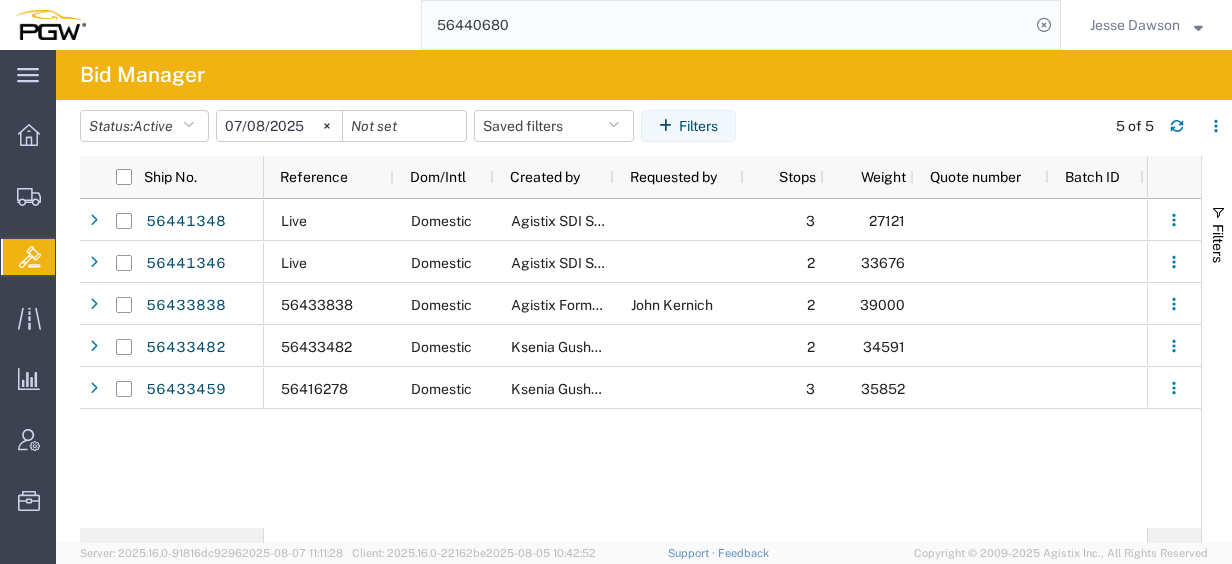 scroll, scrollTop: 0, scrollLeft: 467, axis: horizontal 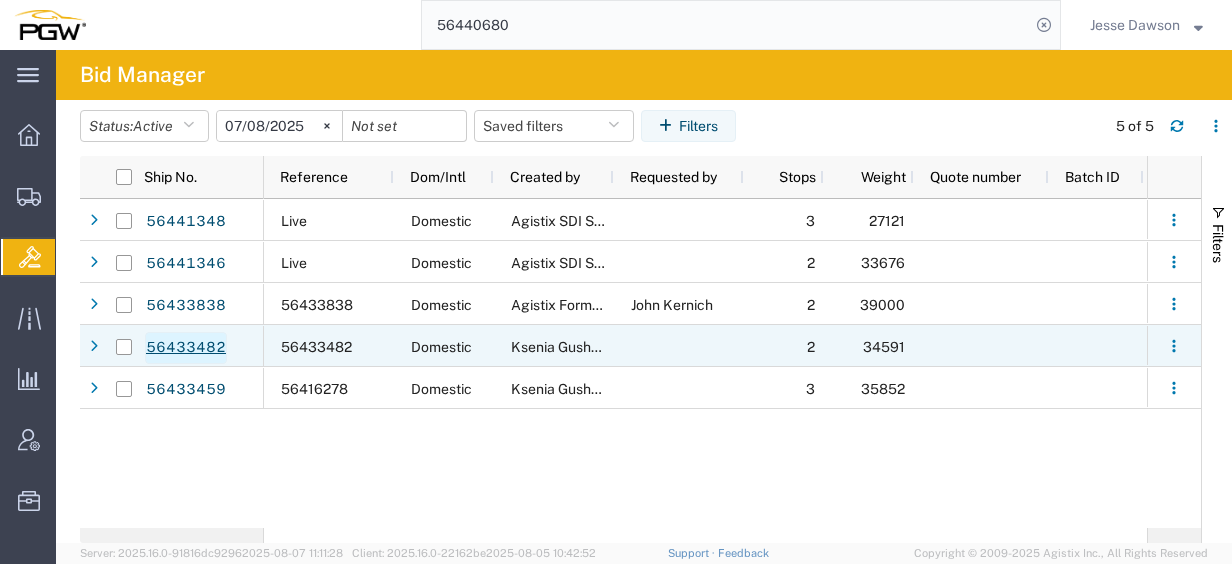 click on "56433482" 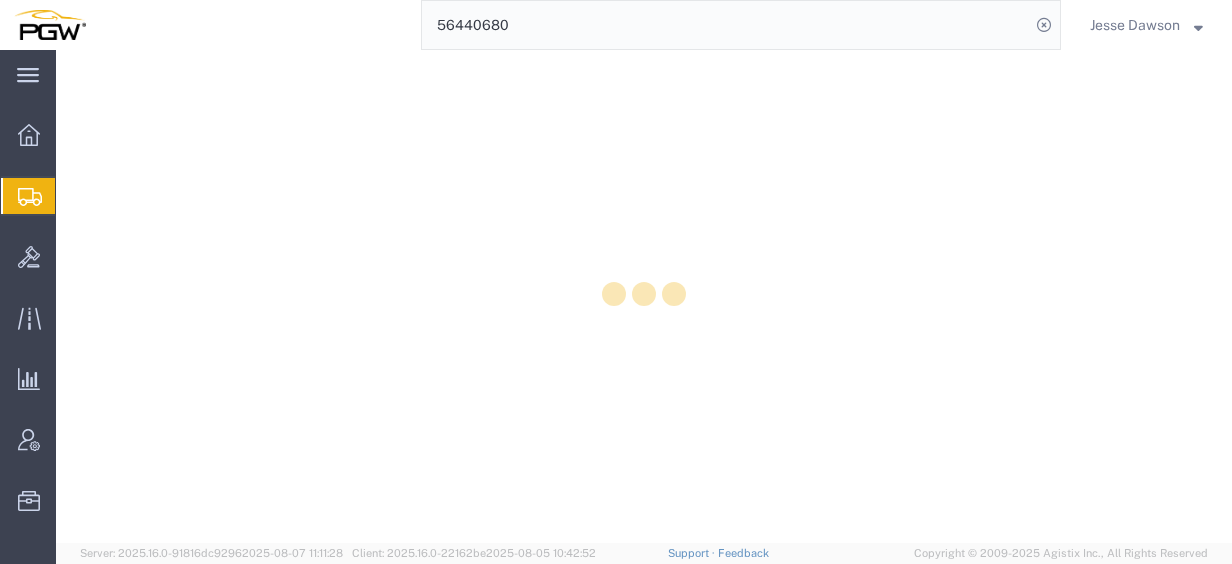 scroll, scrollTop: 0, scrollLeft: 0, axis: both 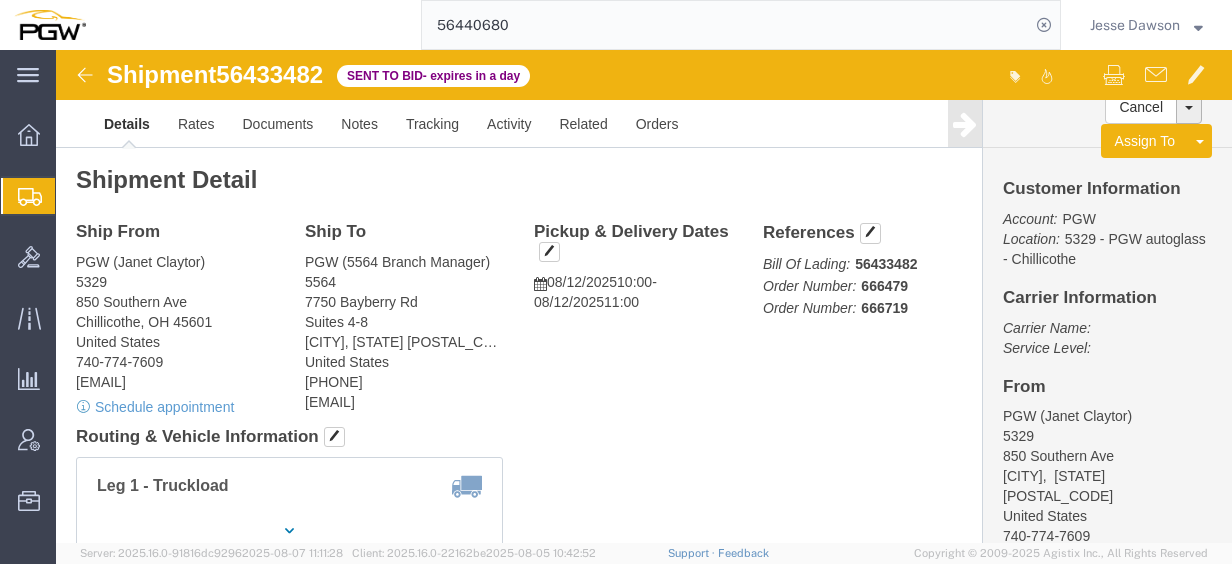 drag, startPoint x: 1170, startPoint y: 38, endPoint x: 1180, endPoint y: 4, distance: 35.44009 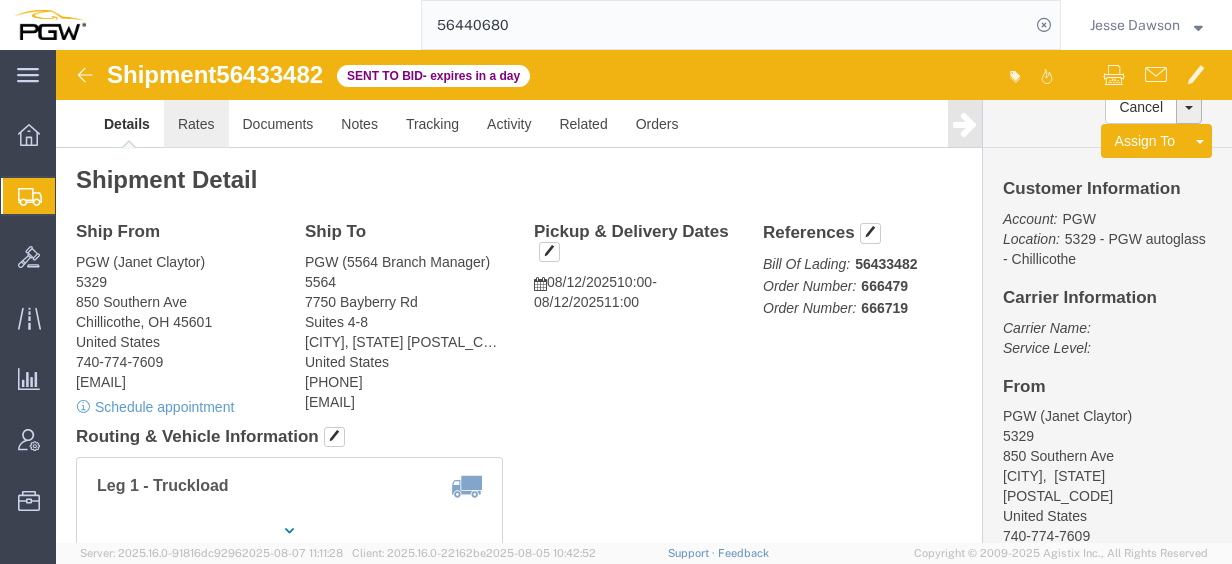 click on "Rates" 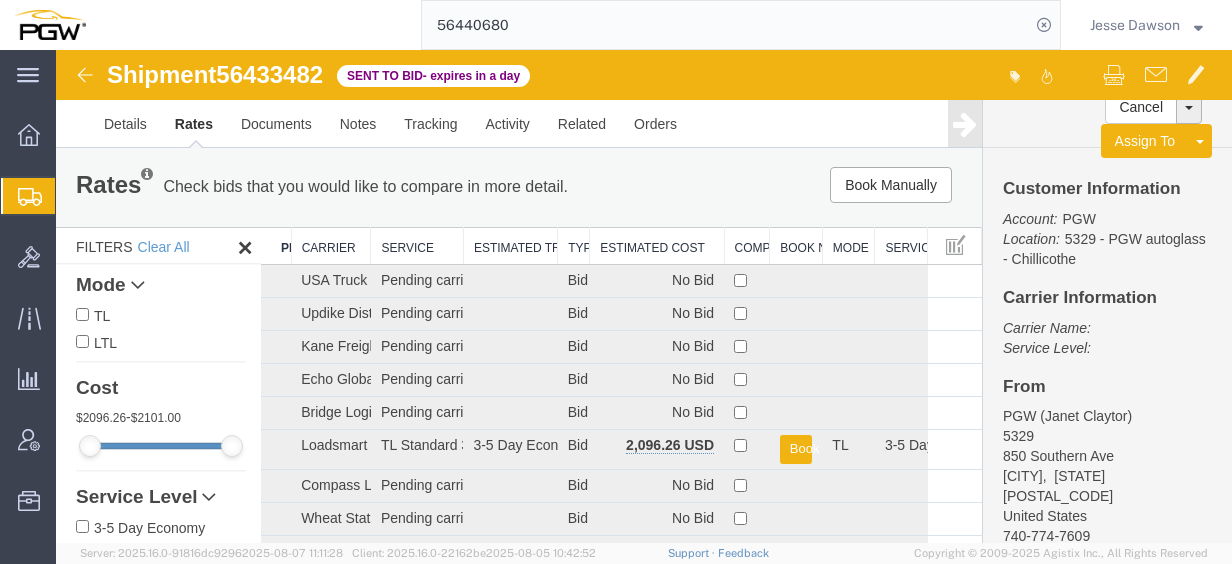 click on "Estimated Cost" at bounding box center [657, 246] 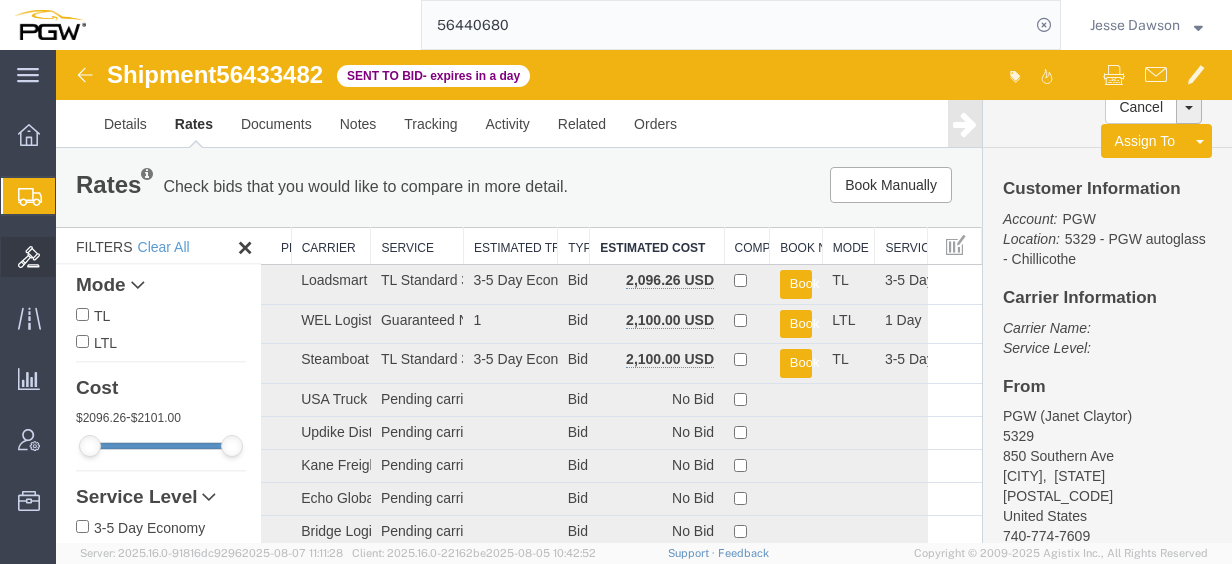 click on "Bids" 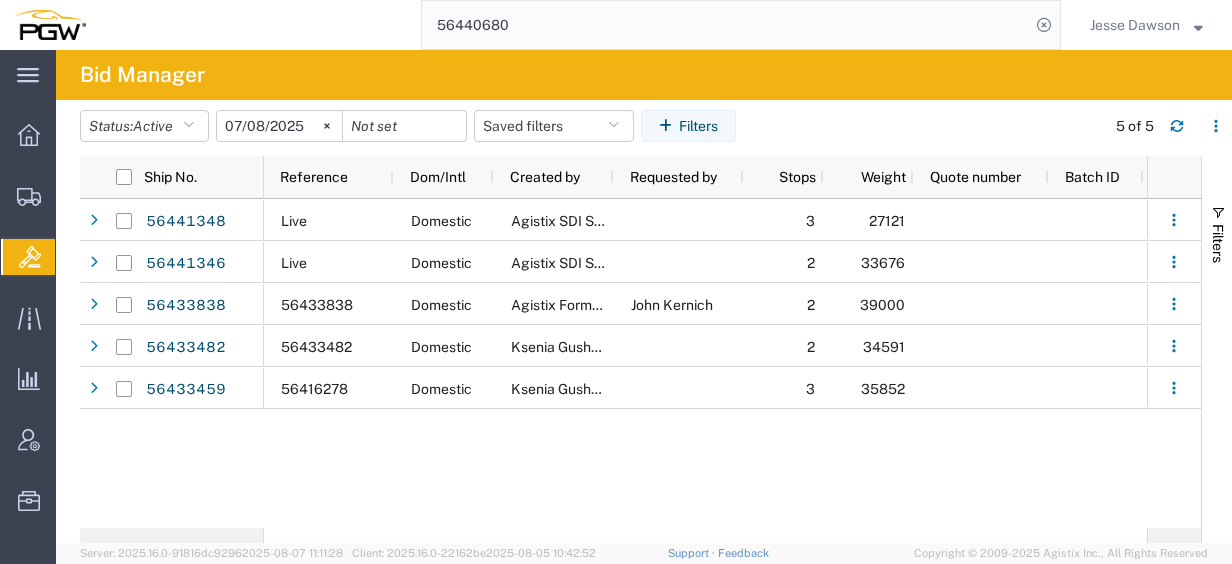 scroll, scrollTop: 0, scrollLeft: 426, axis: horizontal 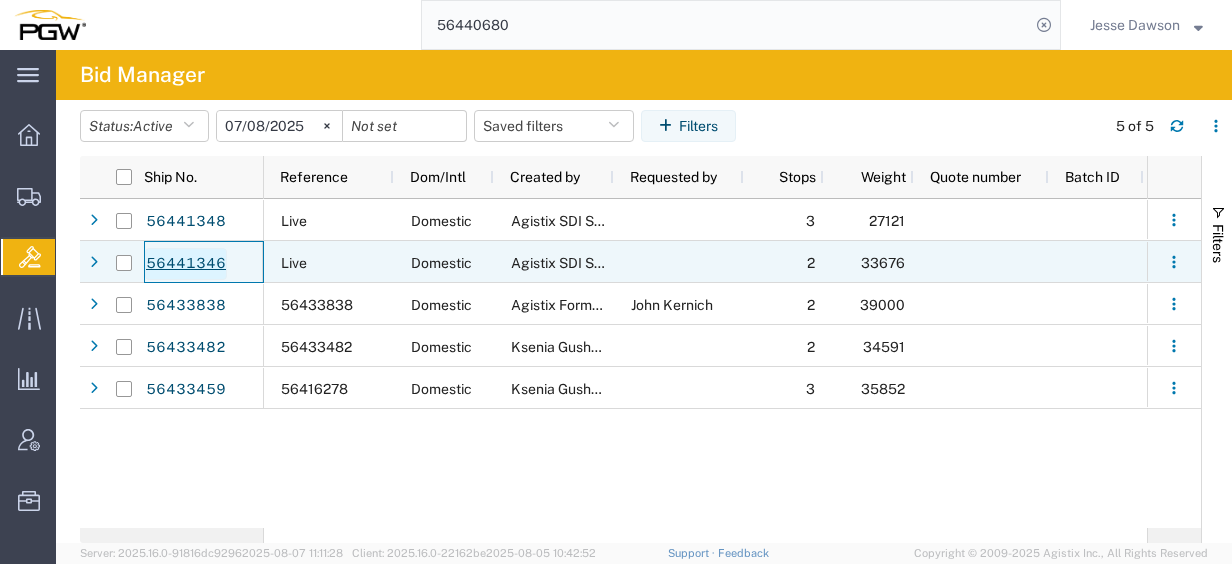 click on "56441346" 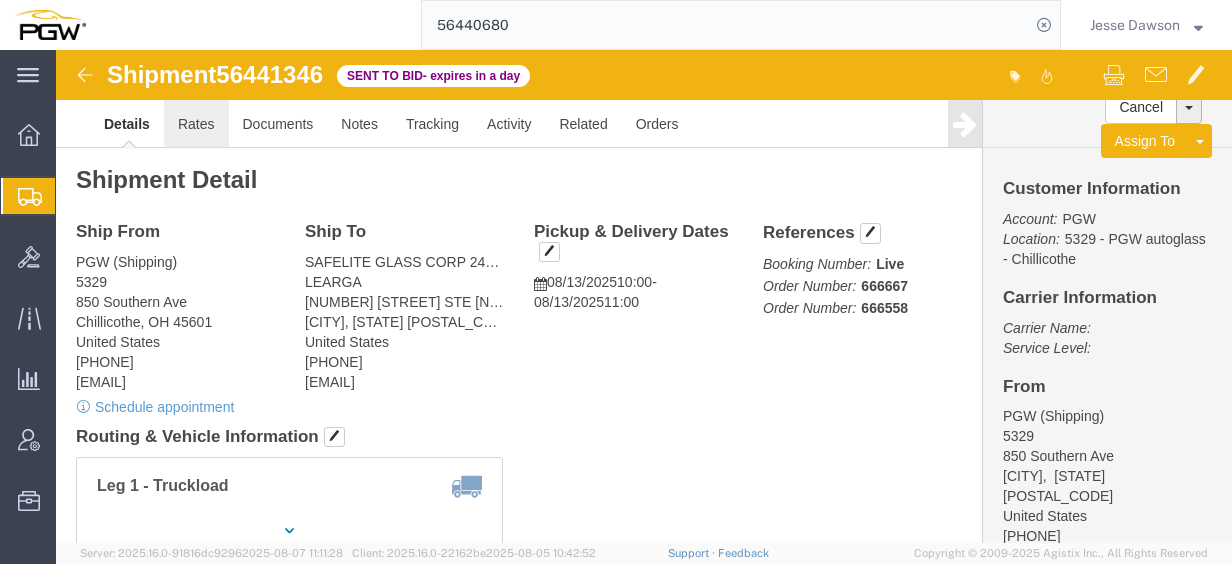 click on "Rates" 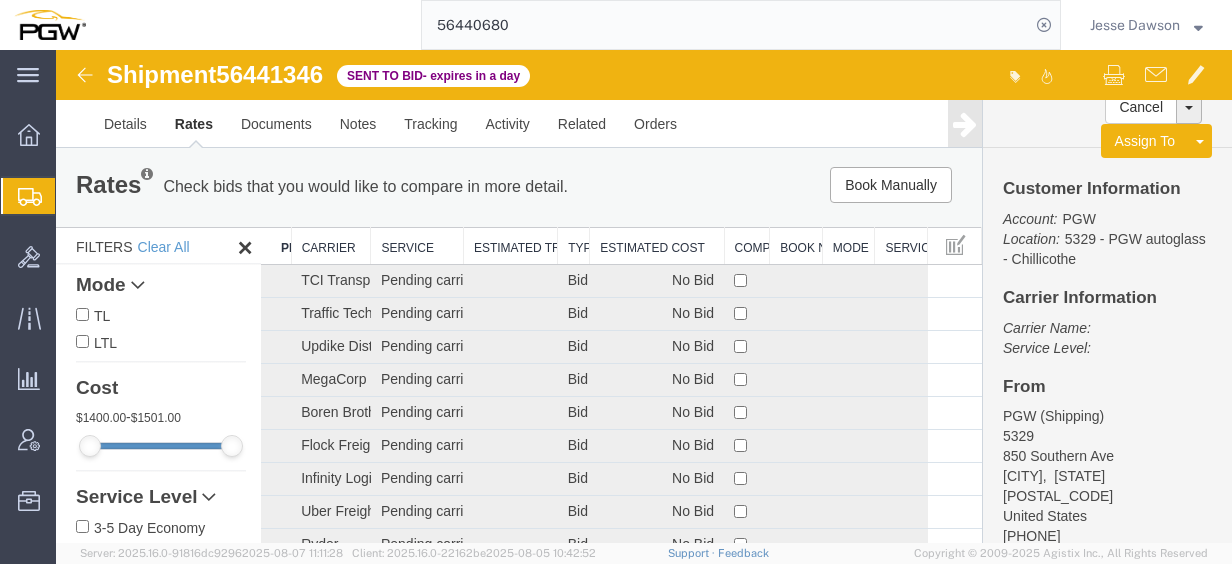 click on "Estimated Cost" at bounding box center [657, 246] 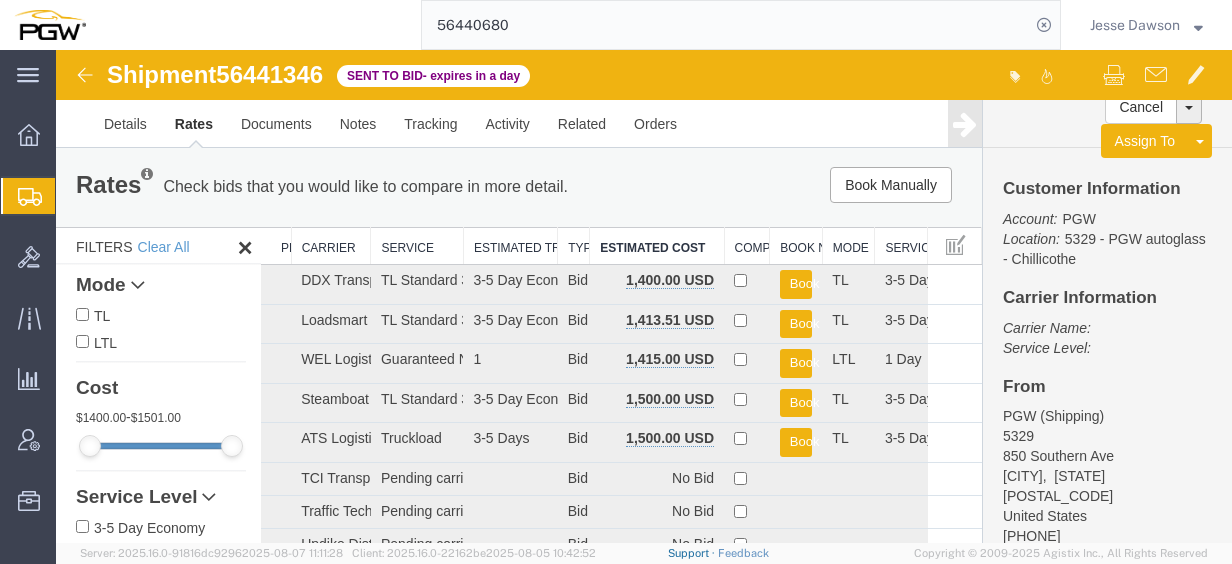 scroll, scrollTop: 432, scrollLeft: 0, axis: vertical 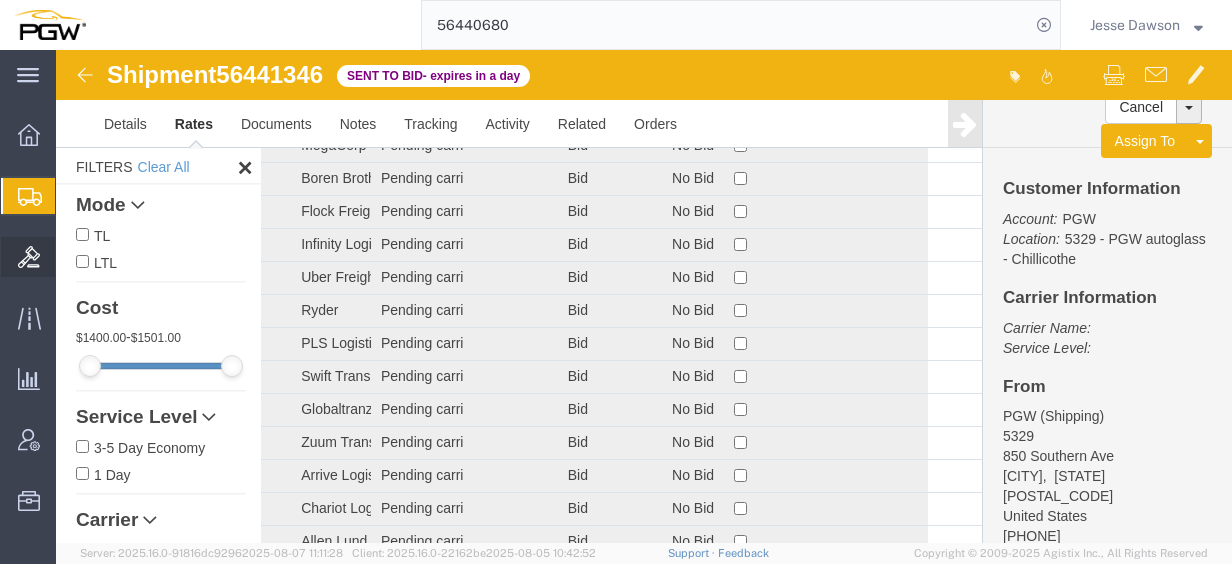 click on "Bids" 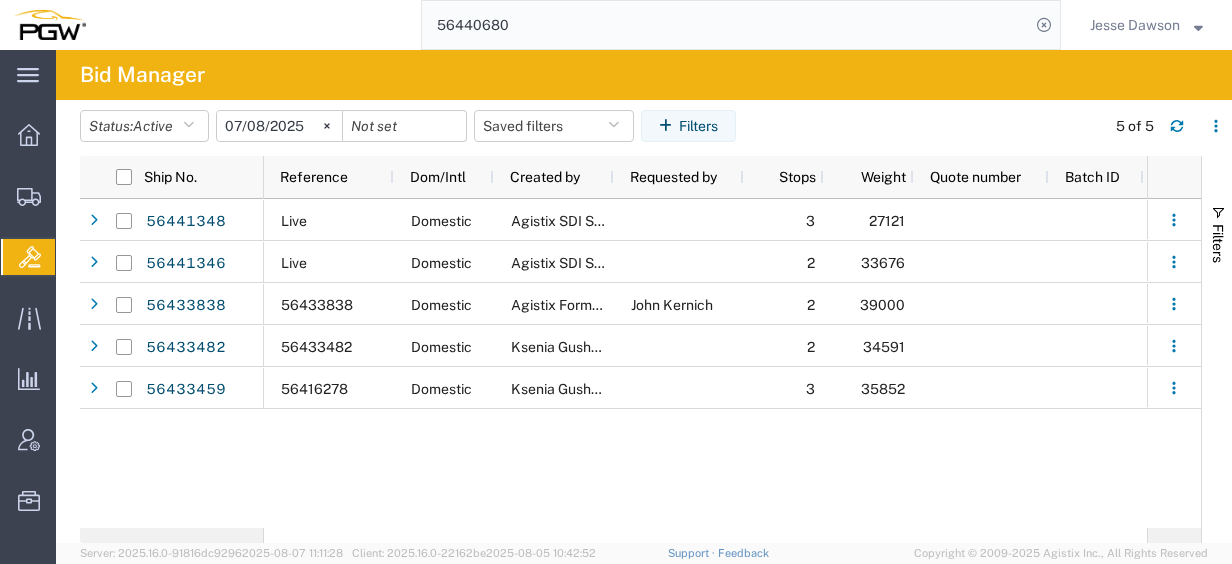 scroll, scrollTop: 0, scrollLeft: 16, axis: horizontal 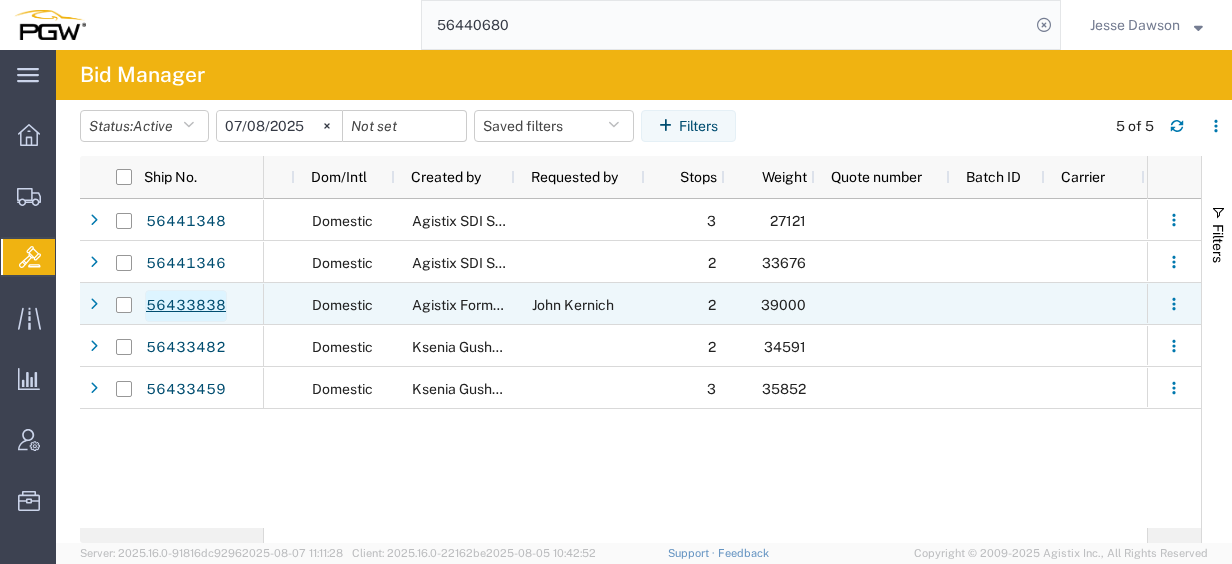 click on "56433838" 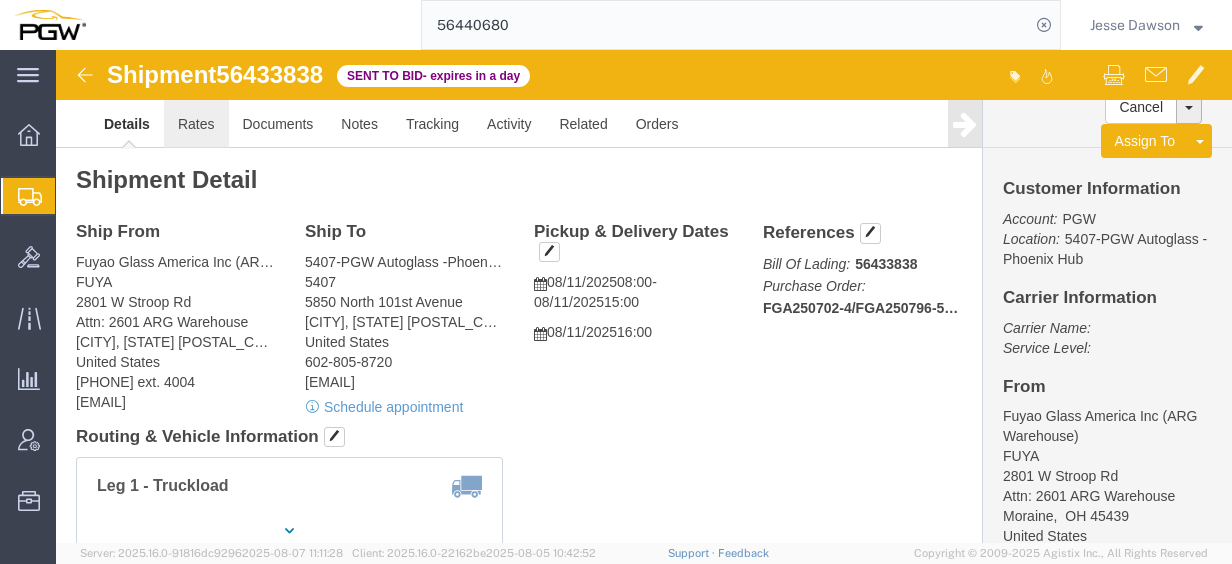 click on "Rates" 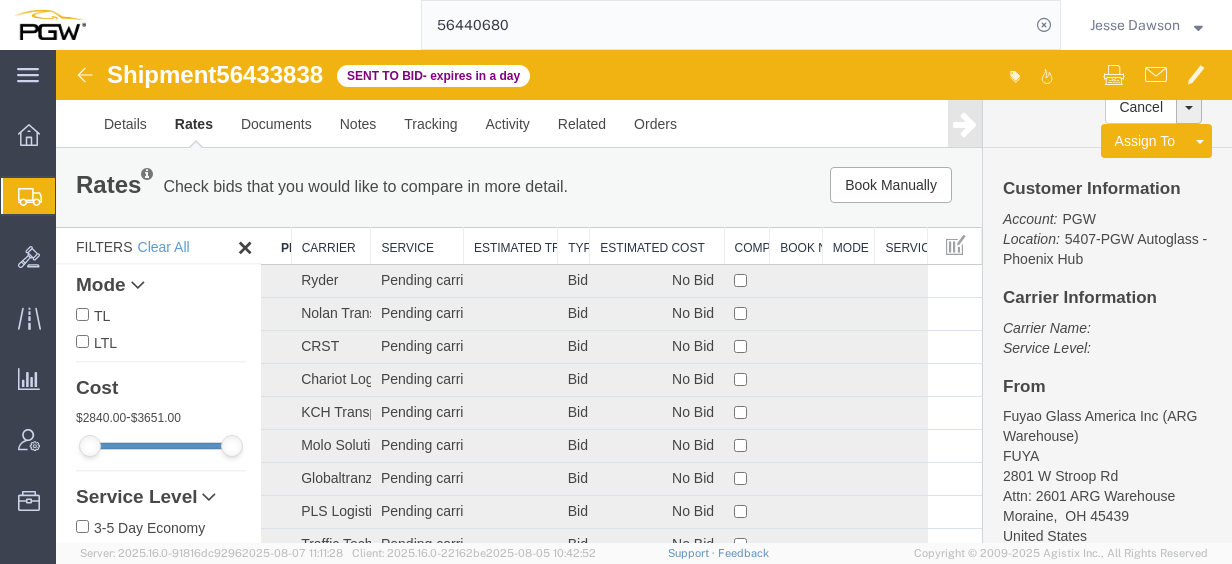 click on "Estimated Cost" at bounding box center (657, 246) 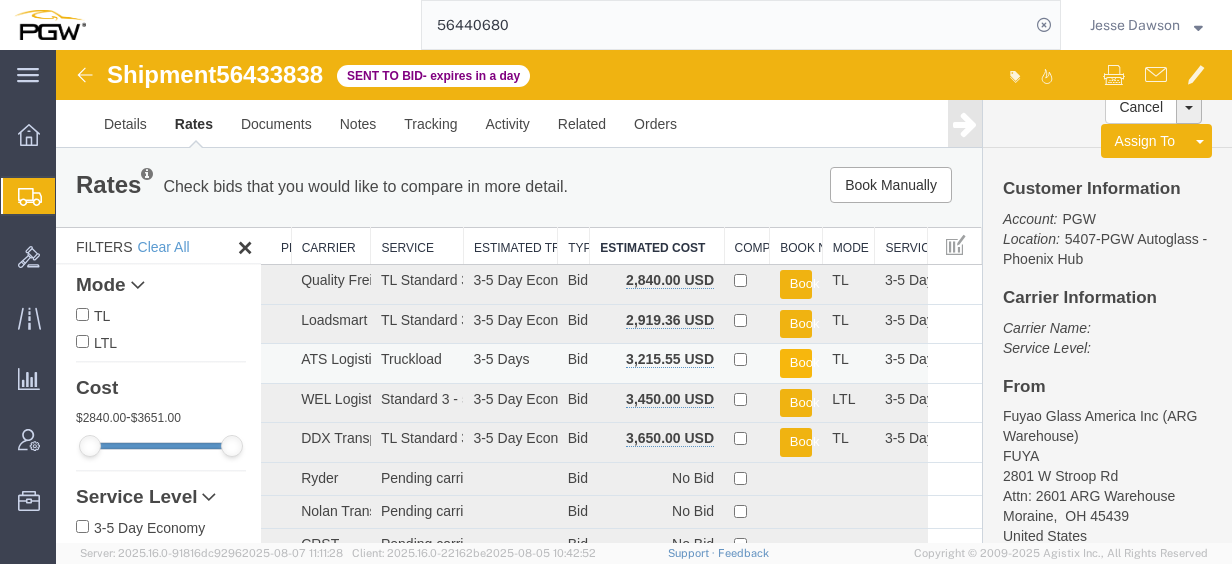 click on "Book" at bounding box center [796, 363] 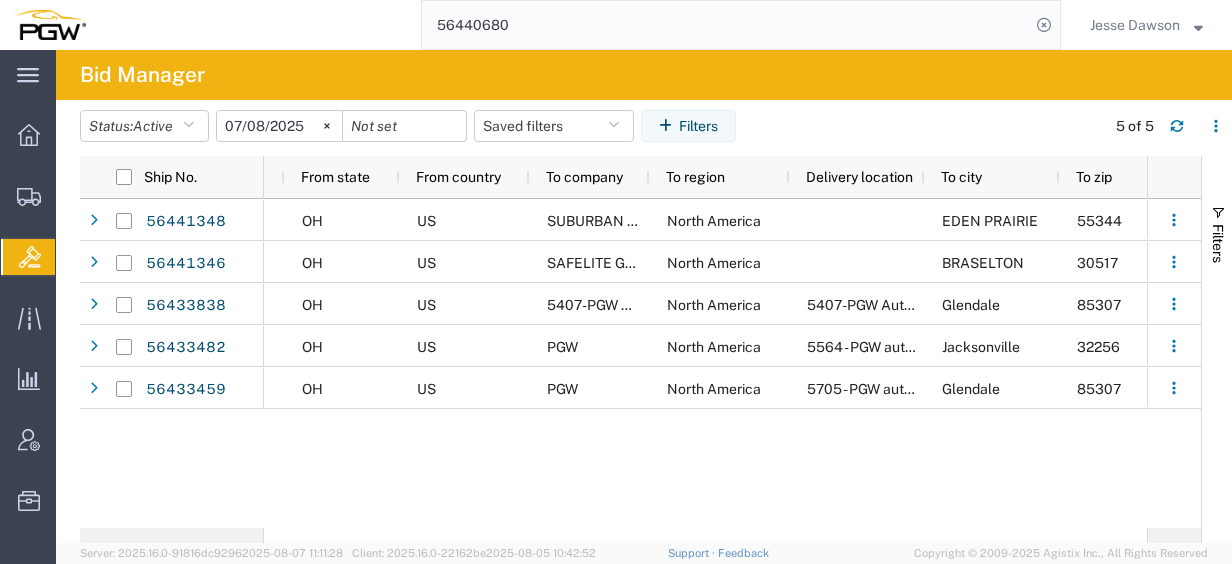 scroll, scrollTop: 0, scrollLeft: 2768, axis: horizontal 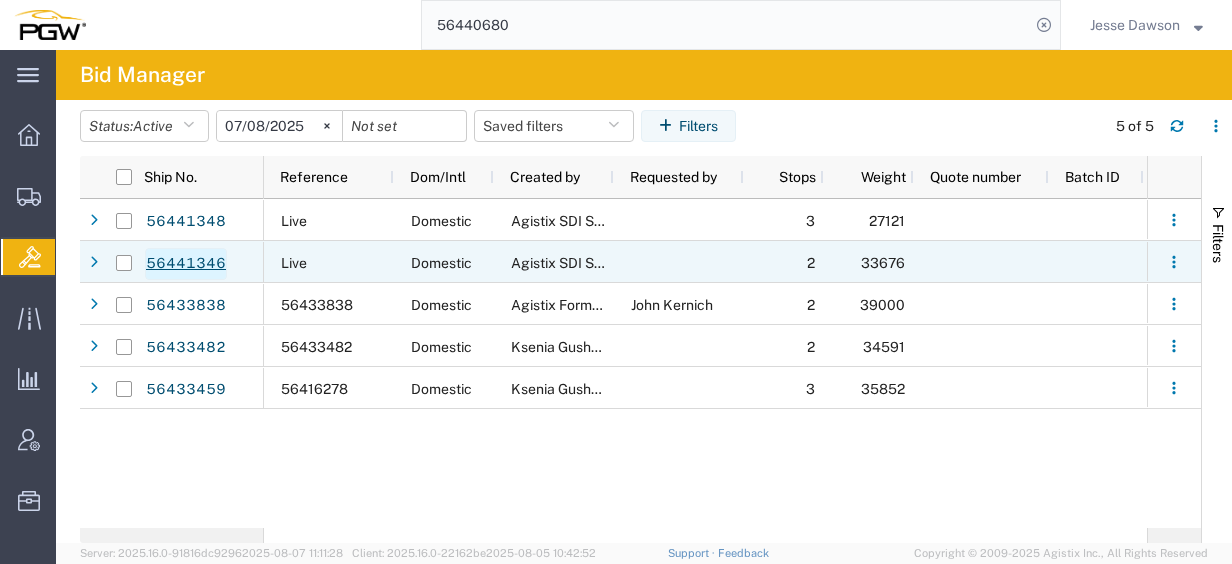 click on "56441346" 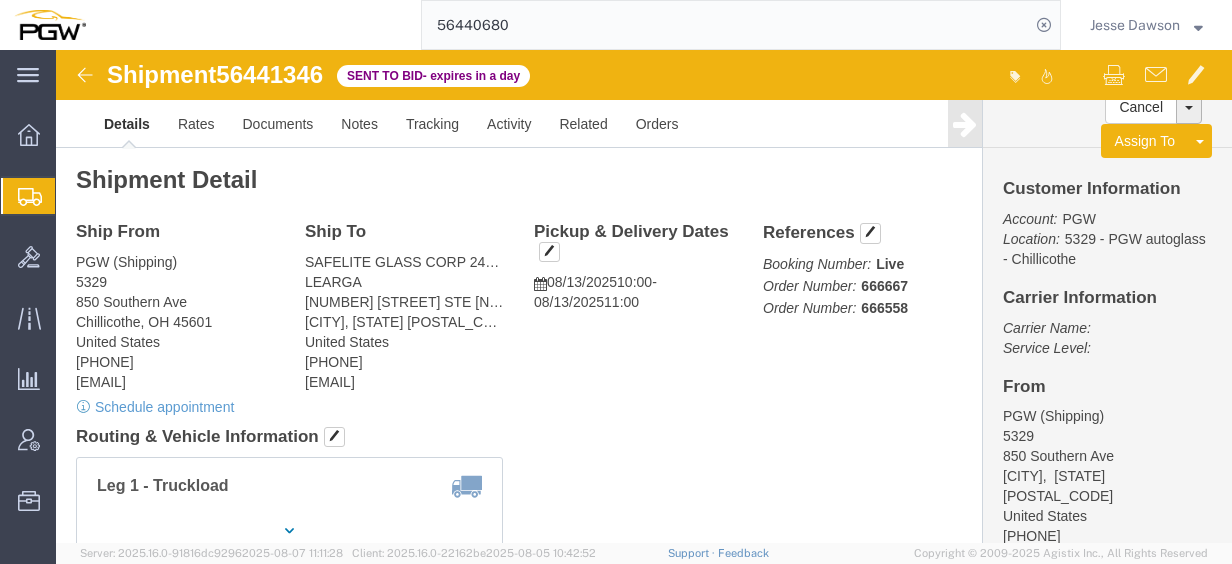 click on "56440680" 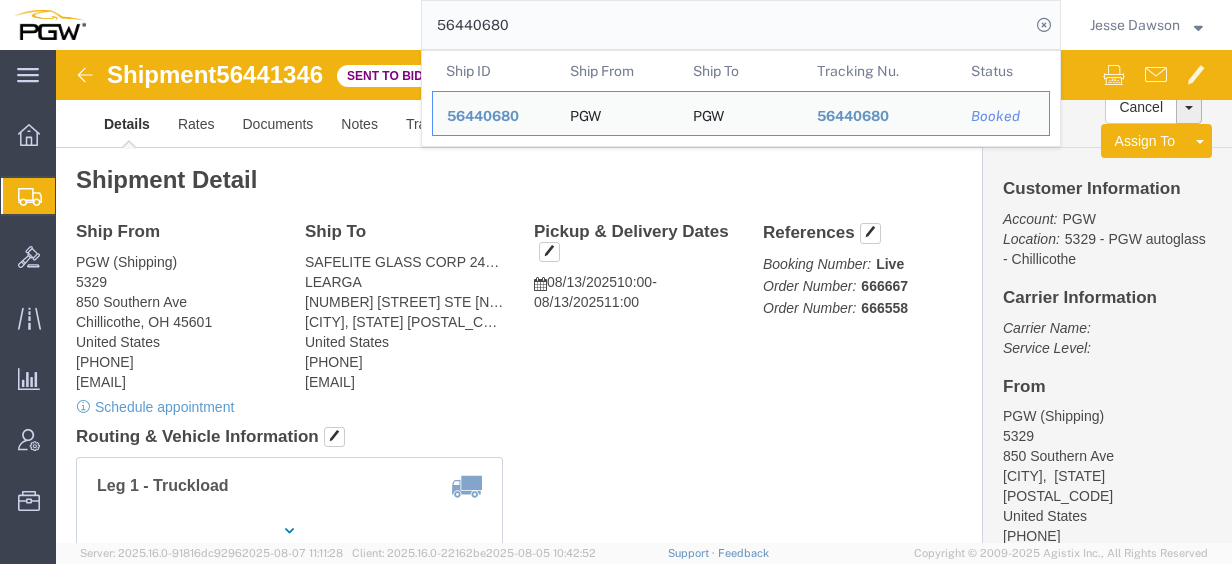 drag, startPoint x: 407, startPoint y: 18, endPoint x: 298, endPoint y: 7, distance: 109.55364 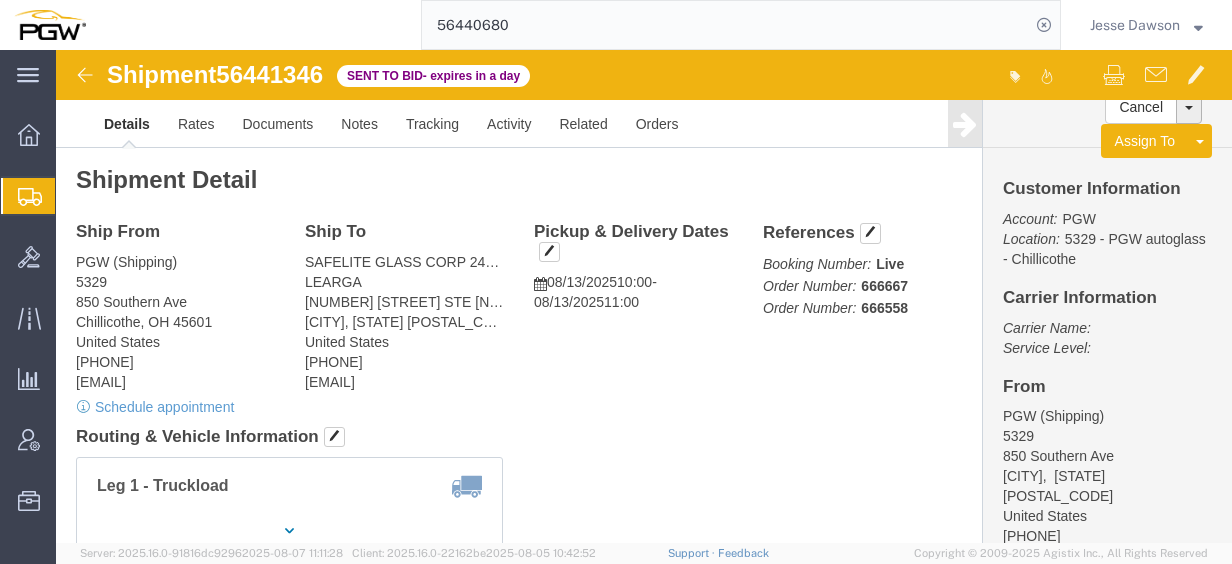 paste on "33459" 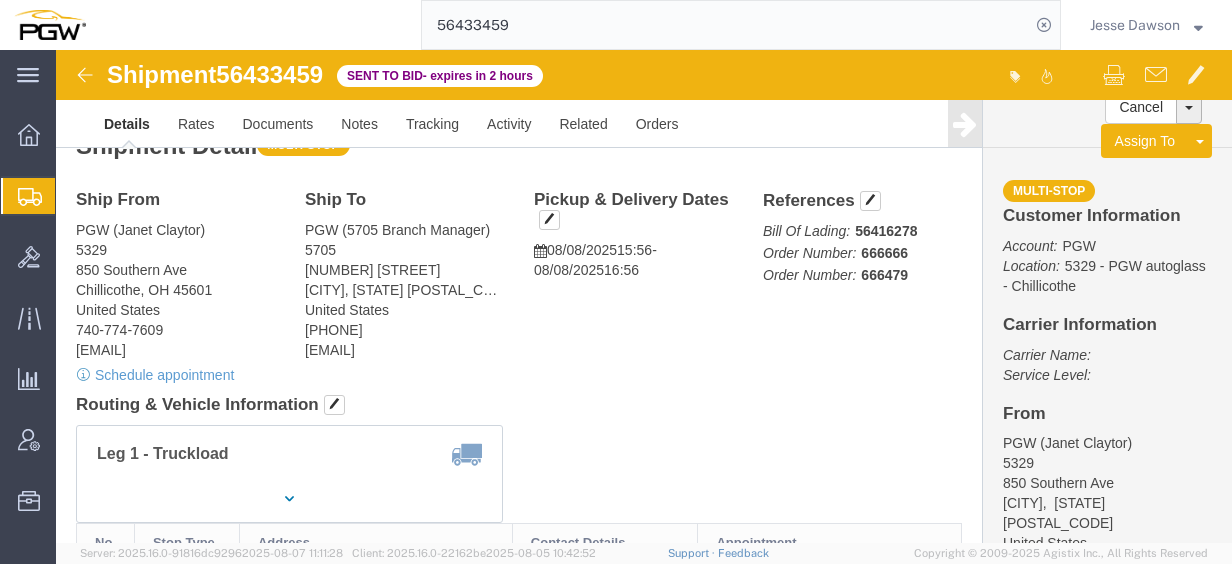 scroll, scrollTop: 30, scrollLeft: 0, axis: vertical 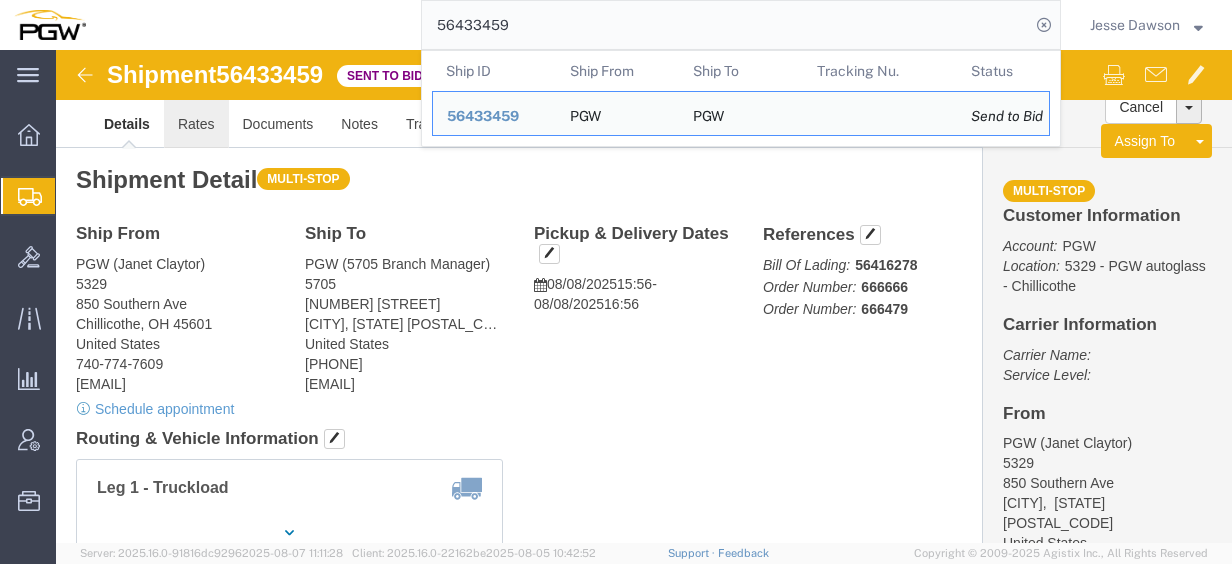 click on "Rates" 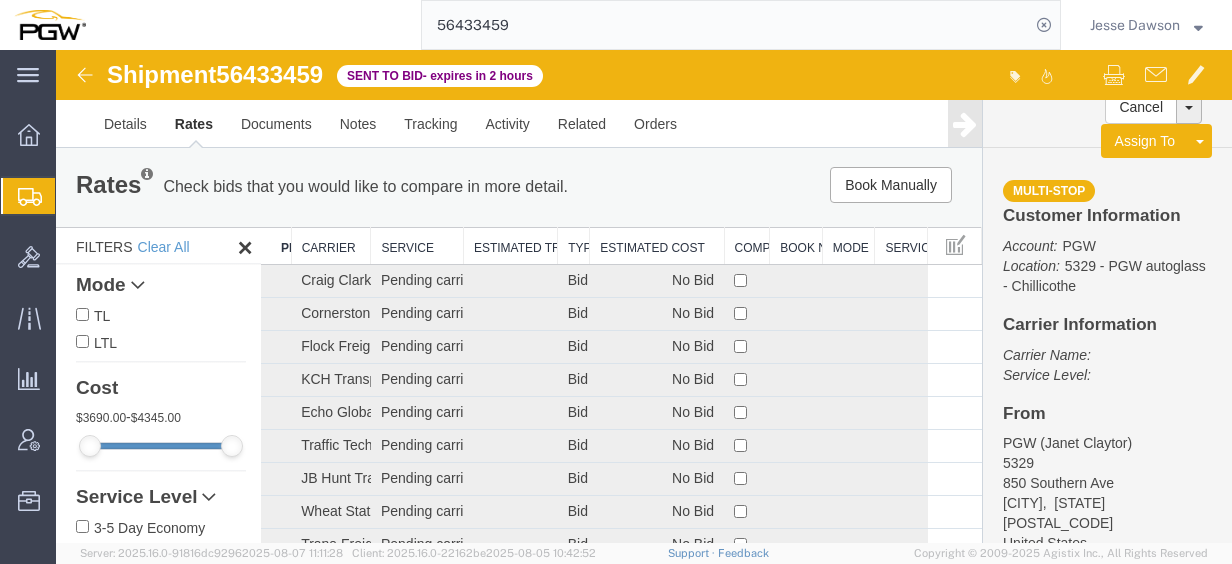 click on "Estimated Cost" at bounding box center (657, 246) 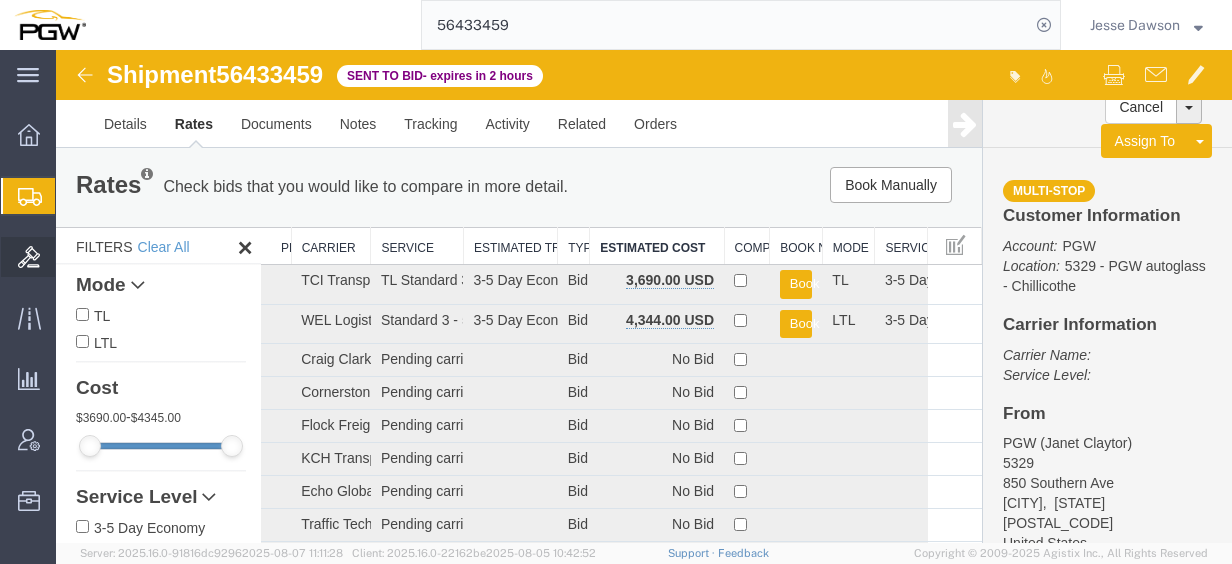 drag, startPoint x: 24, startPoint y: 256, endPoint x: 36, endPoint y: 256, distance: 12 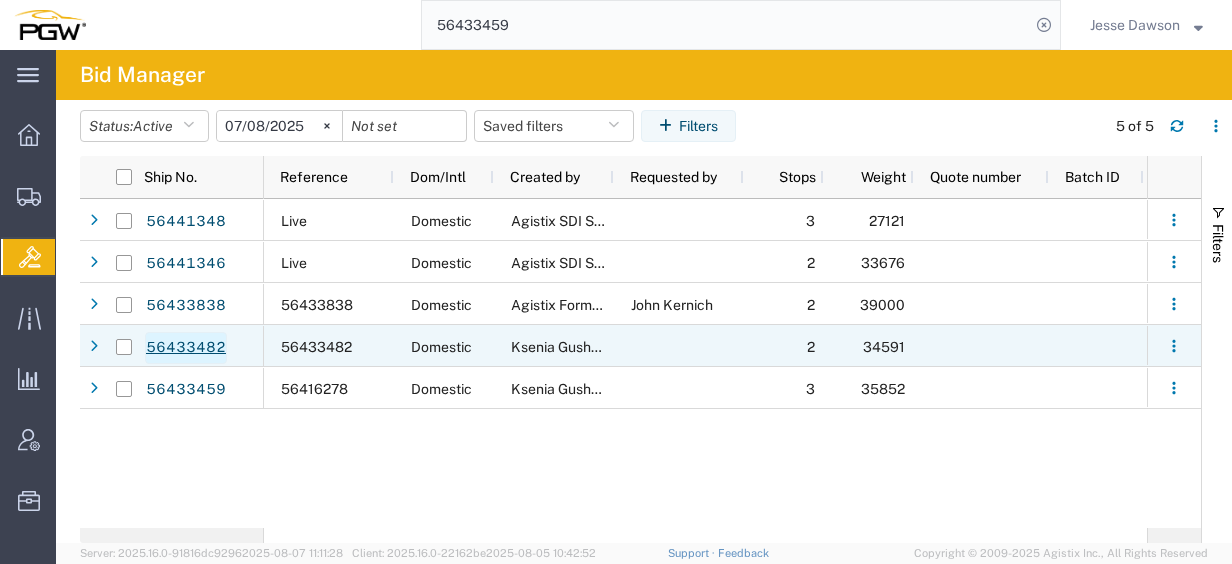 click on "56433482" 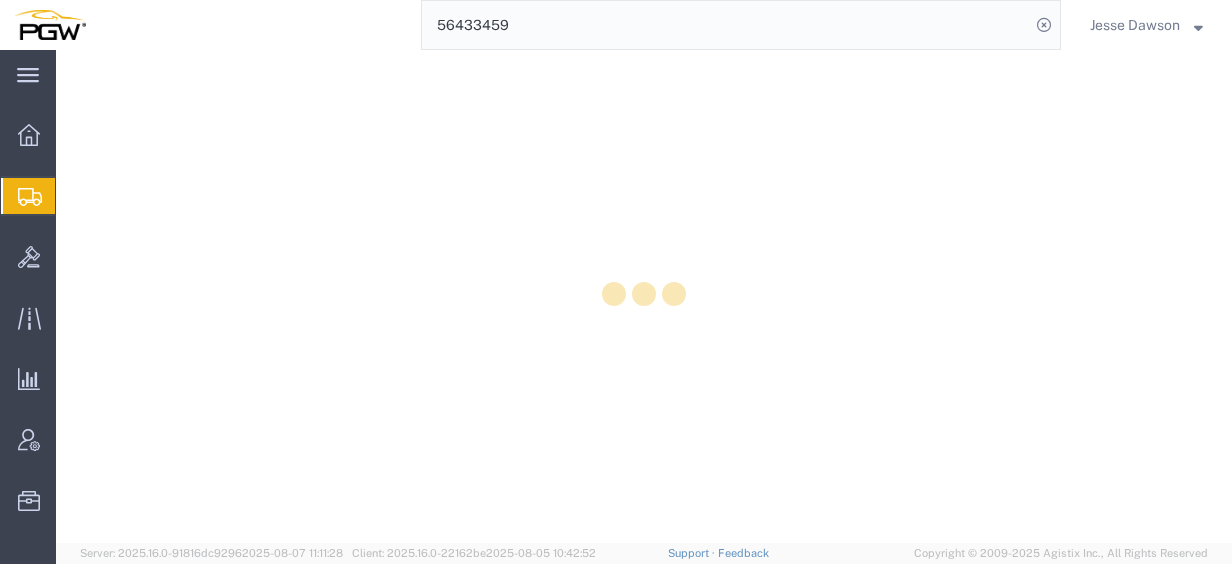 scroll, scrollTop: 0, scrollLeft: 0, axis: both 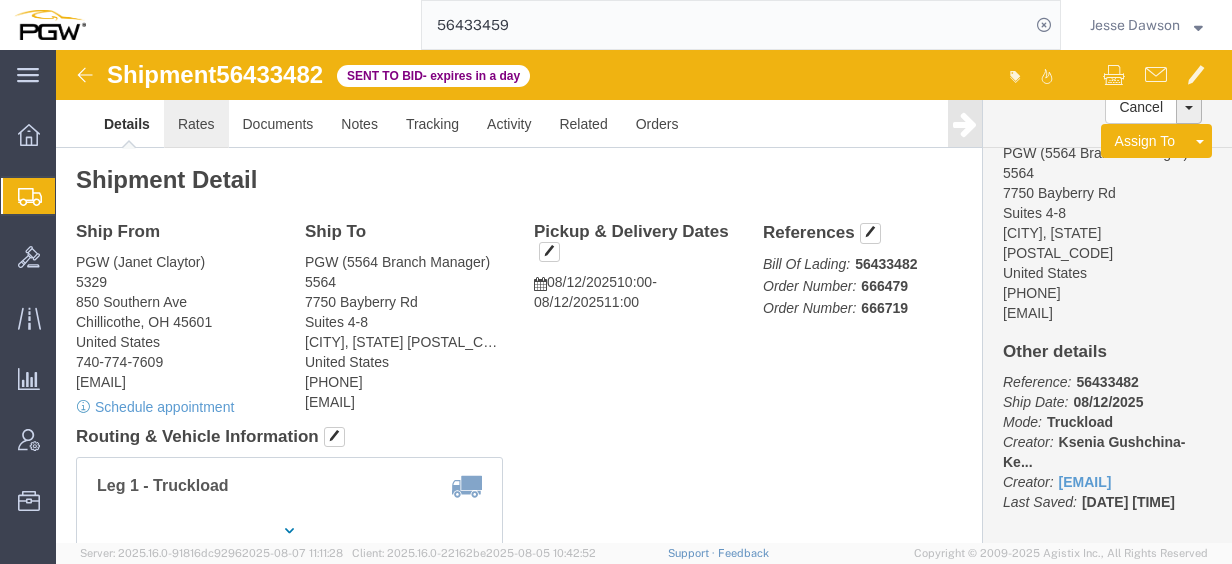 click on "Rates" 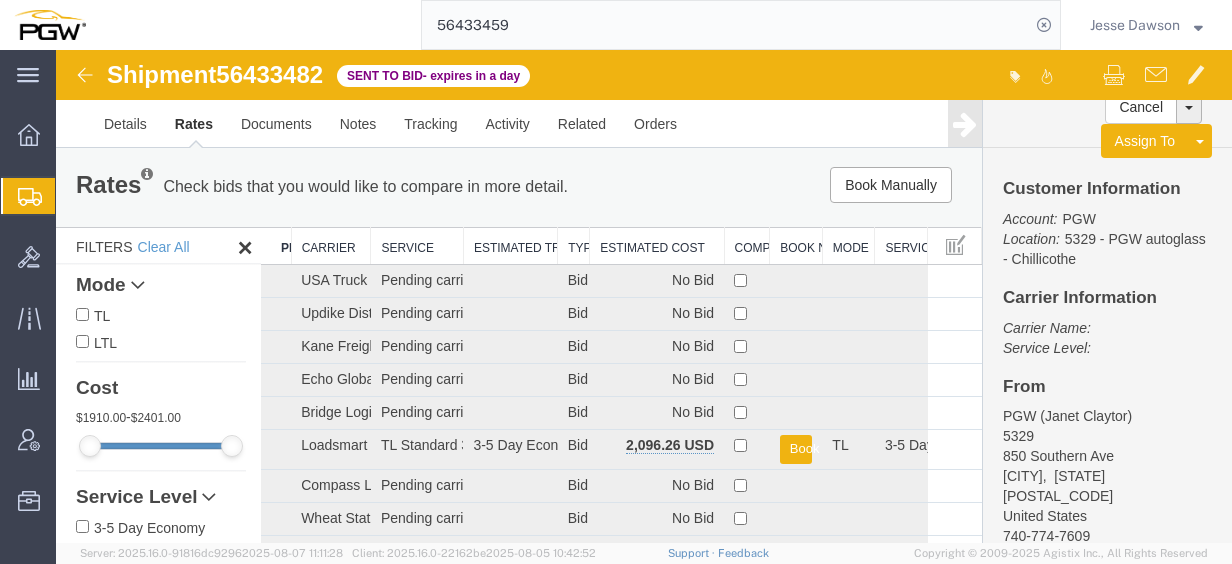 click on "Estimated Cost" at bounding box center (657, 246) 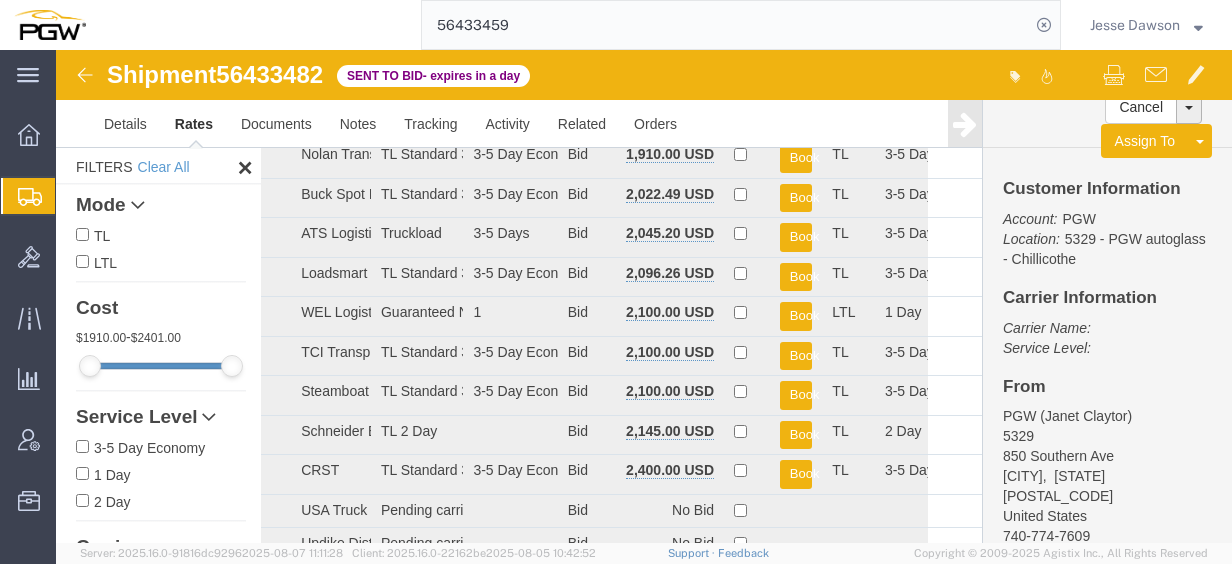 scroll, scrollTop: 0, scrollLeft: 0, axis: both 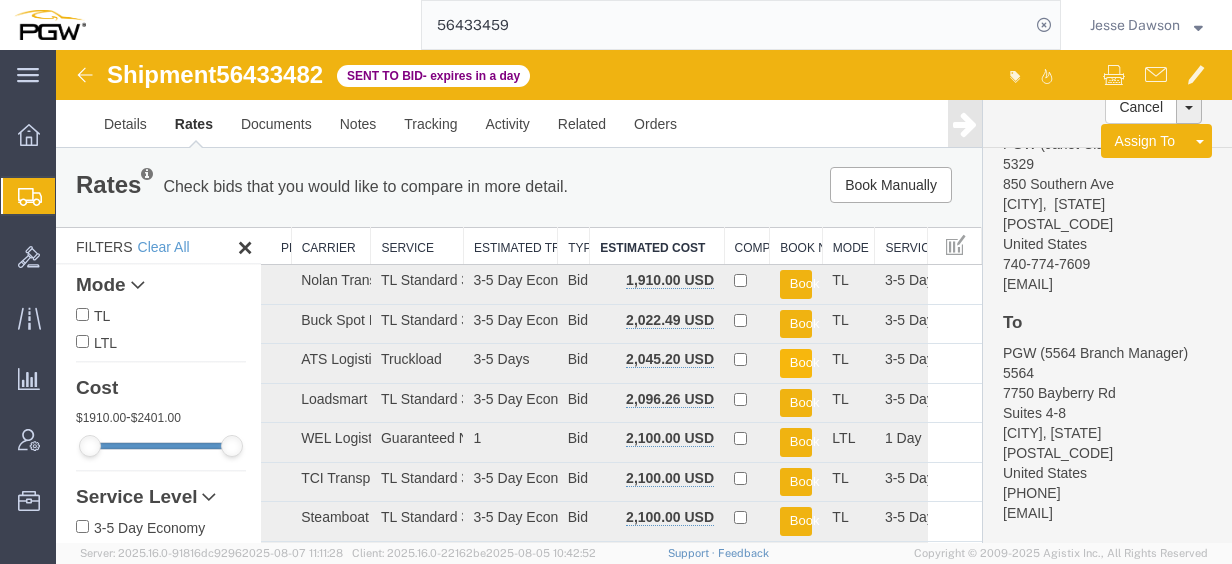 click on "Book" at bounding box center (796, 363) 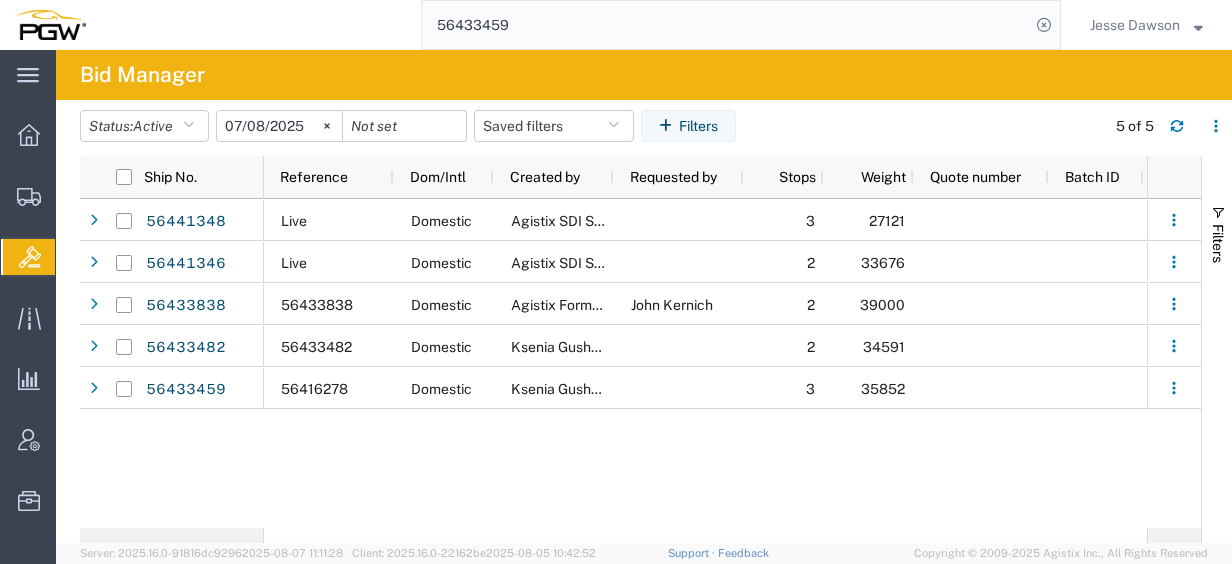 click on "Agistix SDI Services" 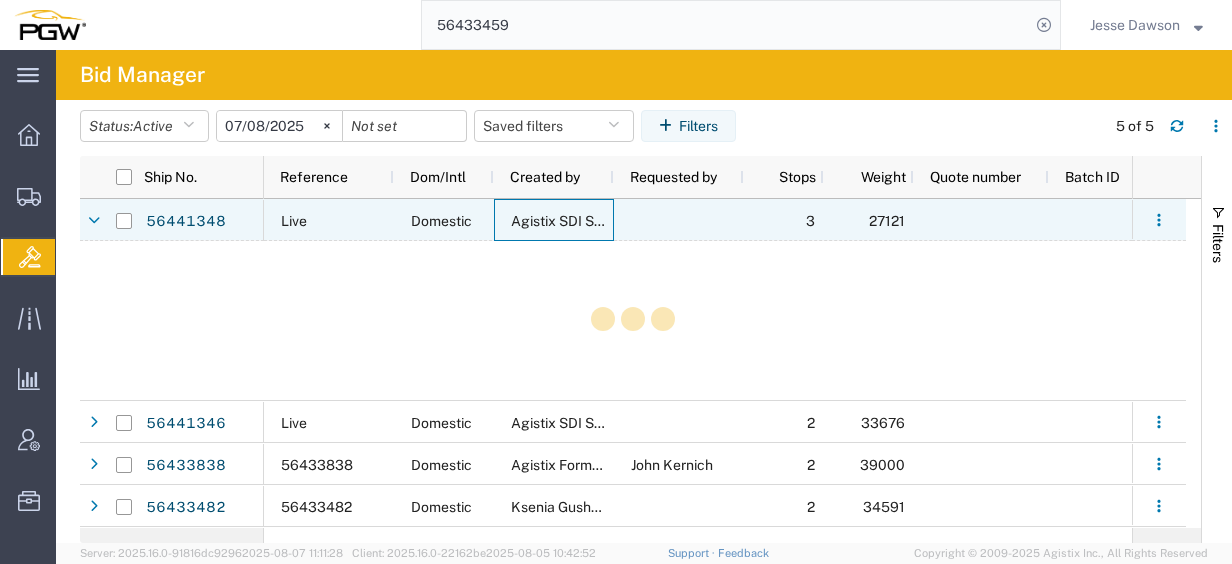 click on "Agistix SDI Services" 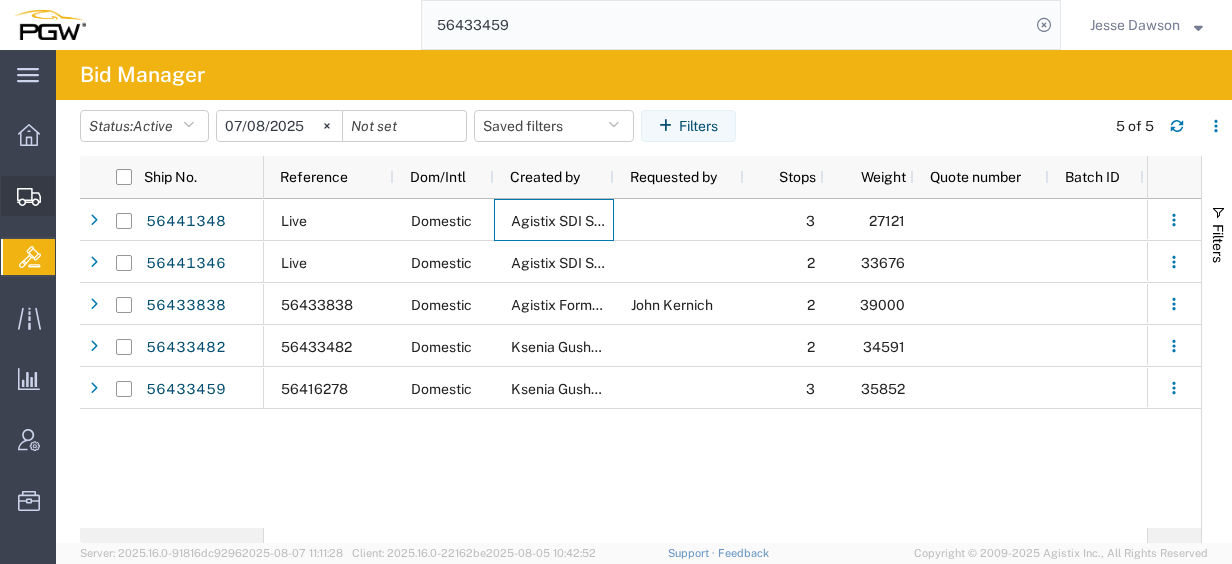 click on "Shipment Manager" 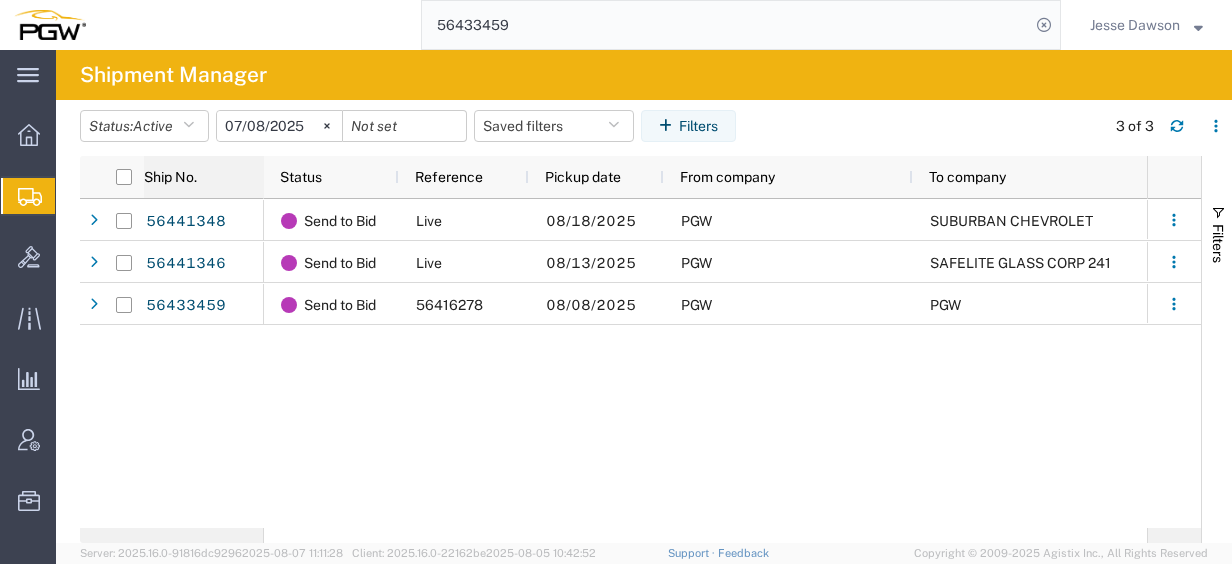 click on "Ship No." 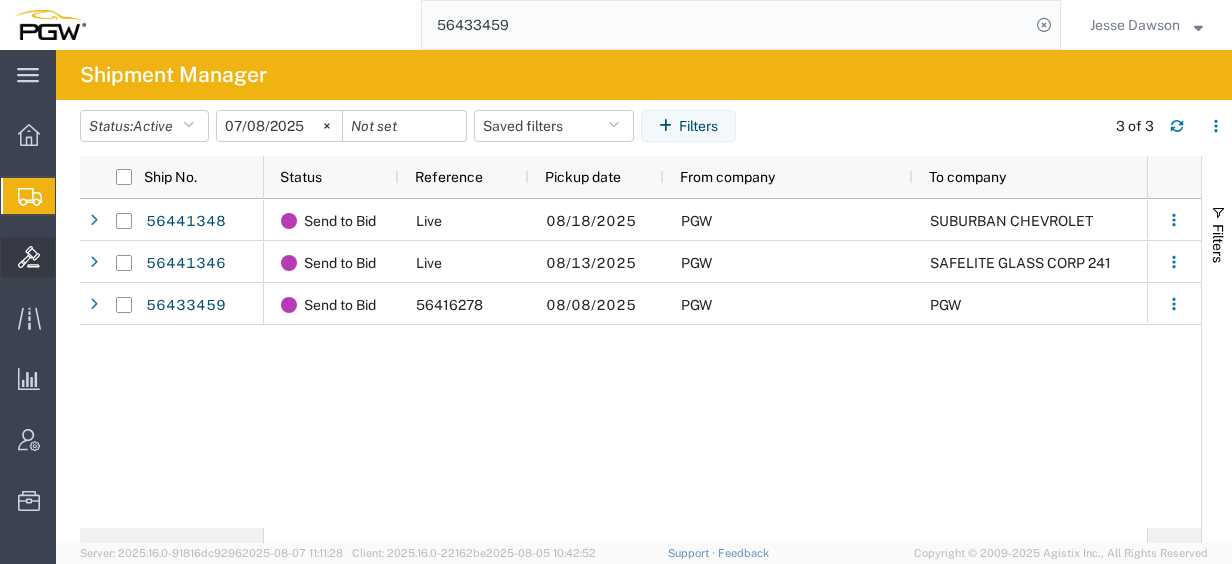 click on "Bids" 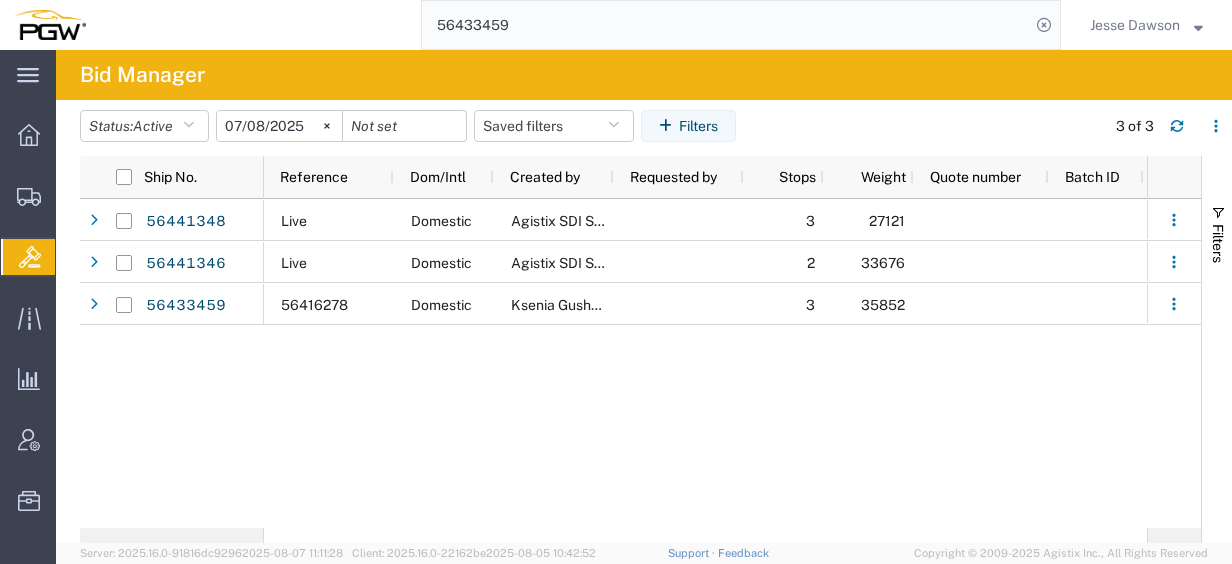 scroll, scrollTop: 0, scrollLeft: 1270, axis: horizontal 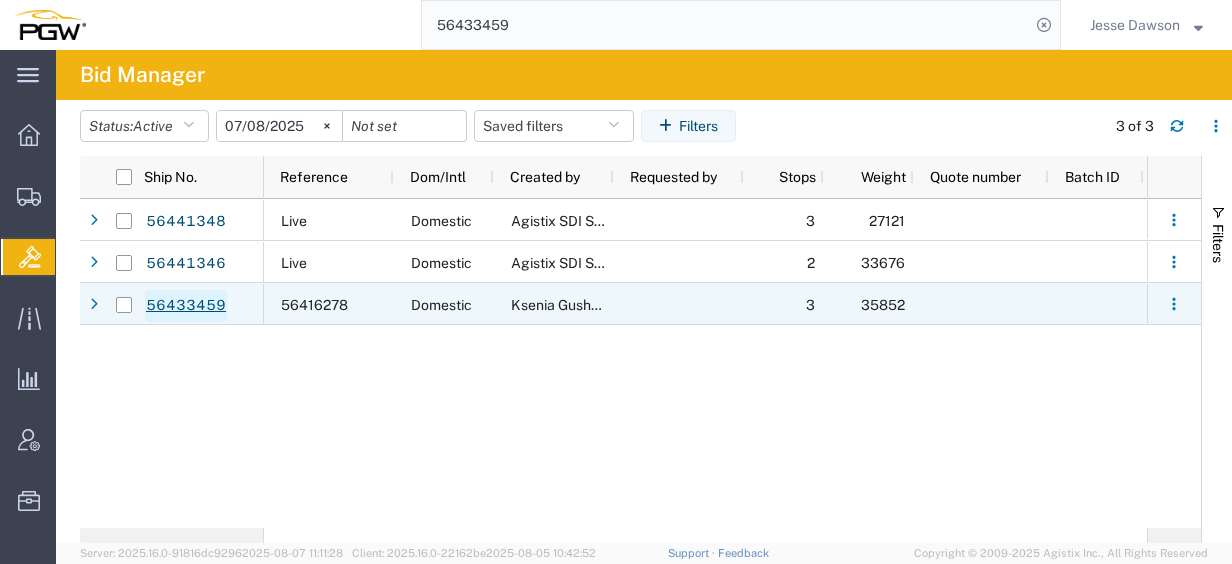 click on "56433459" 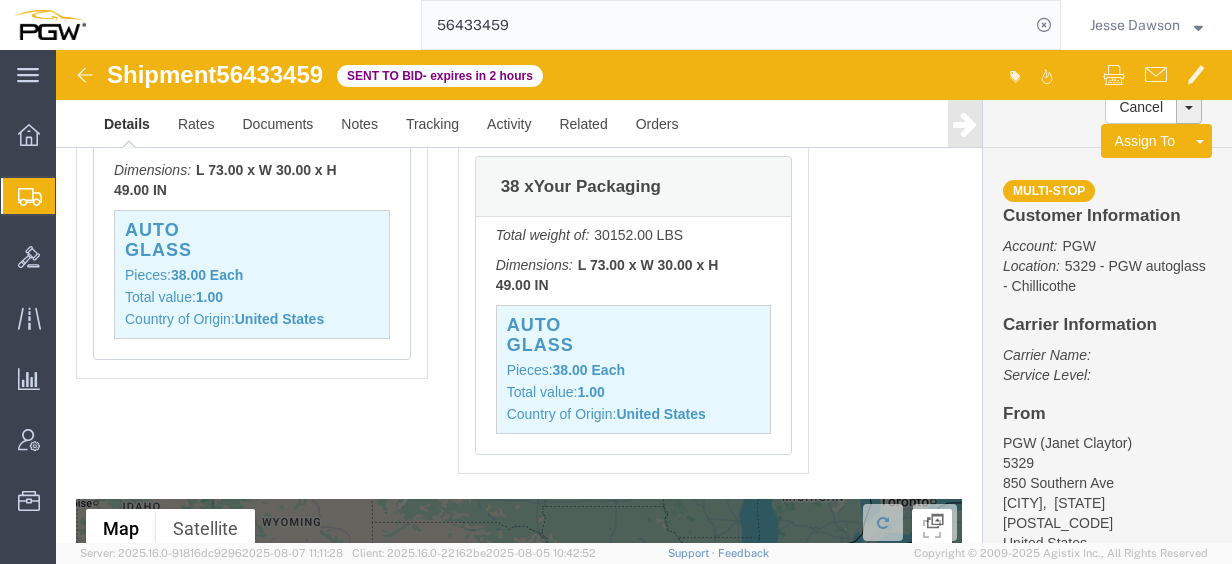 scroll, scrollTop: 2183, scrollLeft: 0, axis: vertical 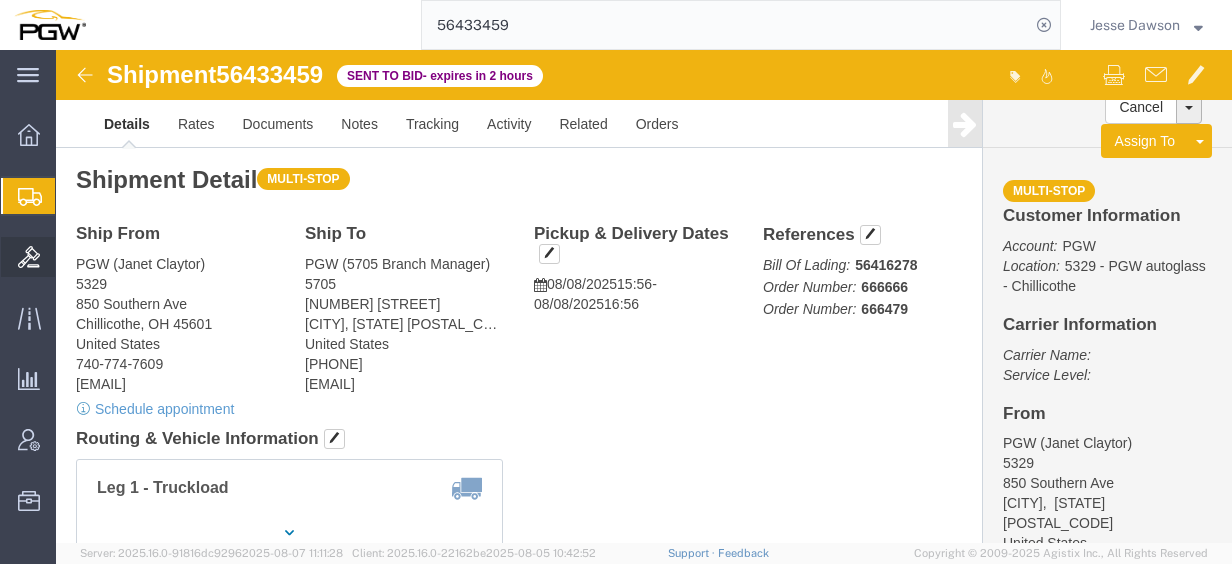click on "Bids" 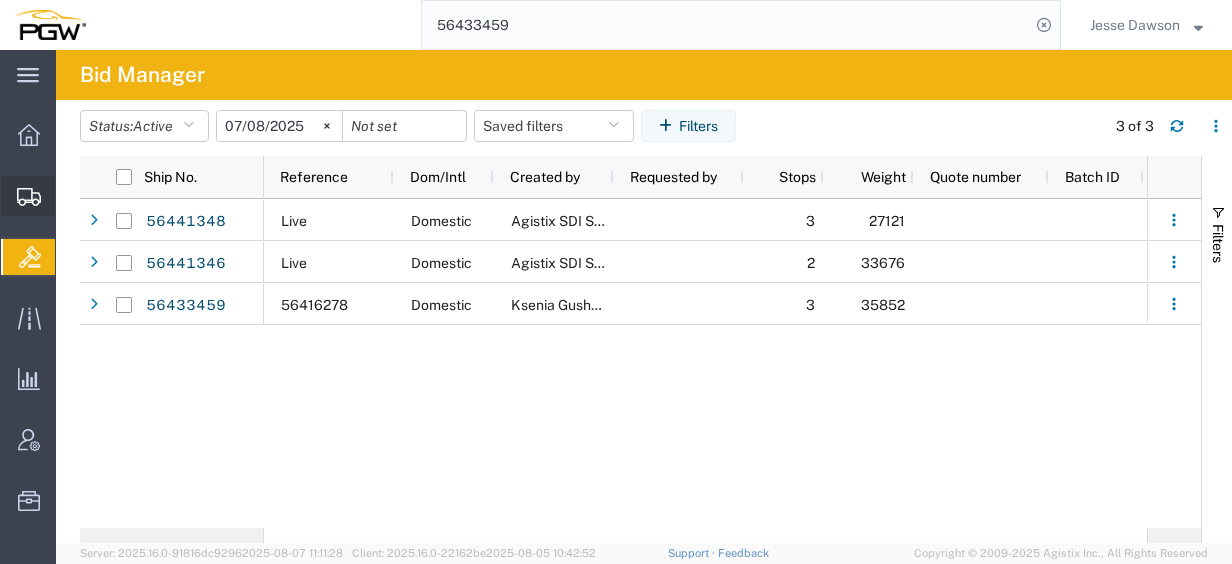 click on "Shipment Manager" 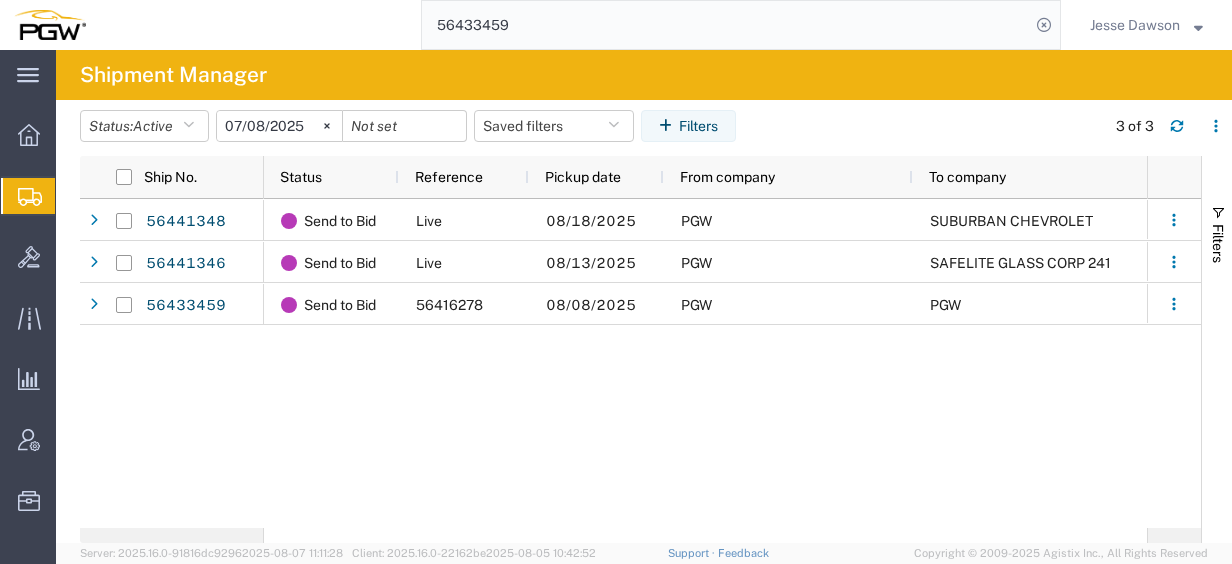 drag, startPoint x: 976, startPoint y: 23, endPoint x: 917, endPoint y: 29, distance: 59.3043 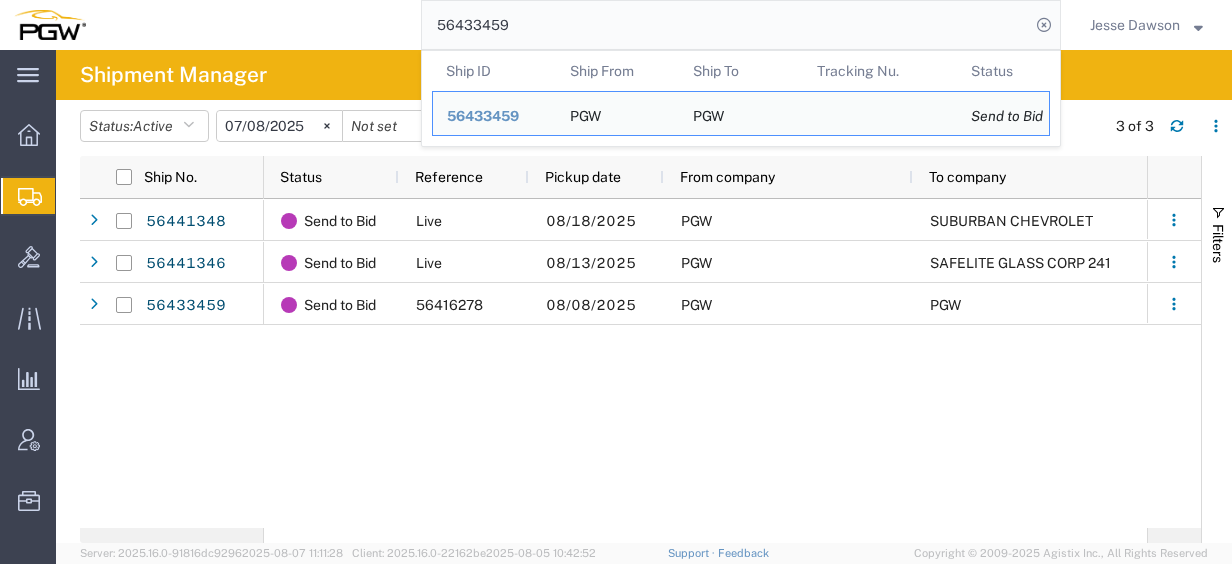 drag, startPoint x: 542, startPoint y: 26, endPoint x: 150, endPoint y: 0, distance: 392.8613 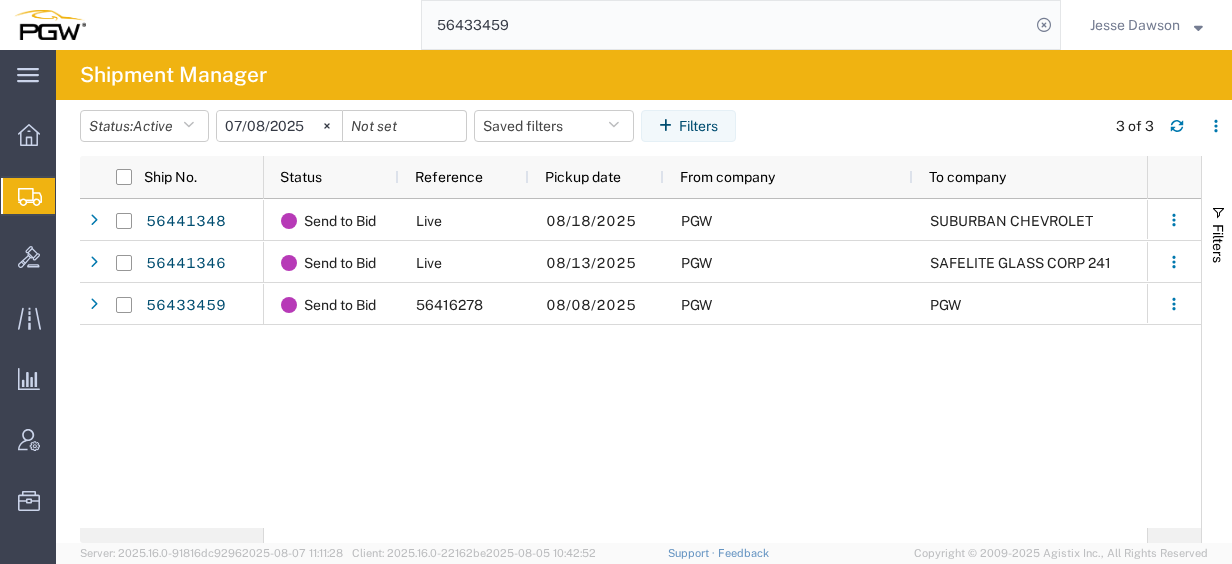 paste on "82" 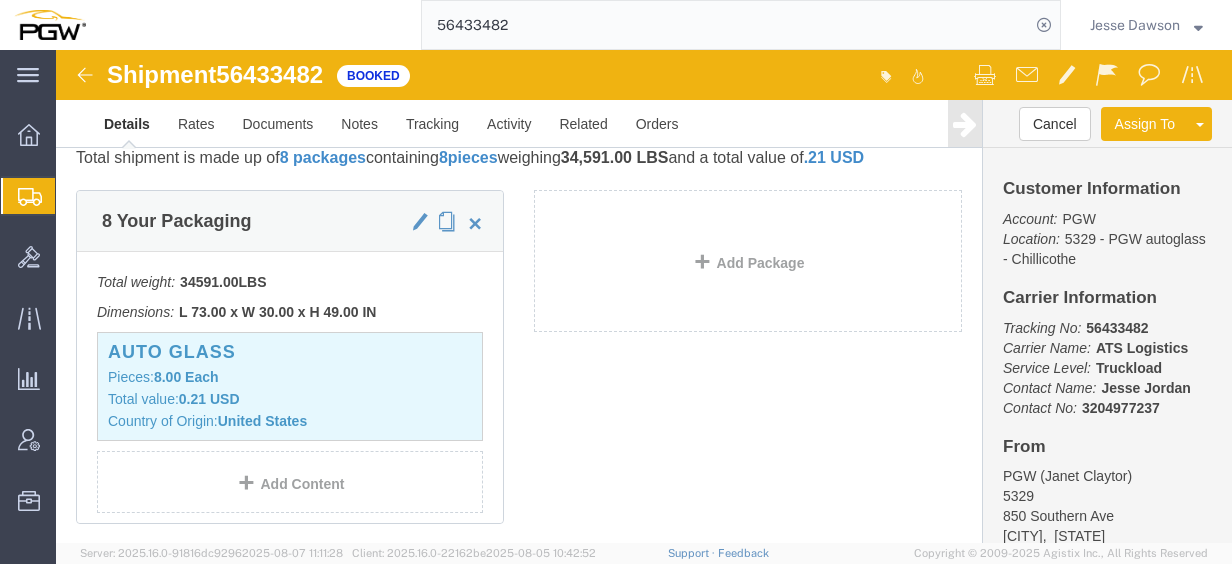 scroll, scrollTop: 300, scrollLeft: 0, axis: vertical 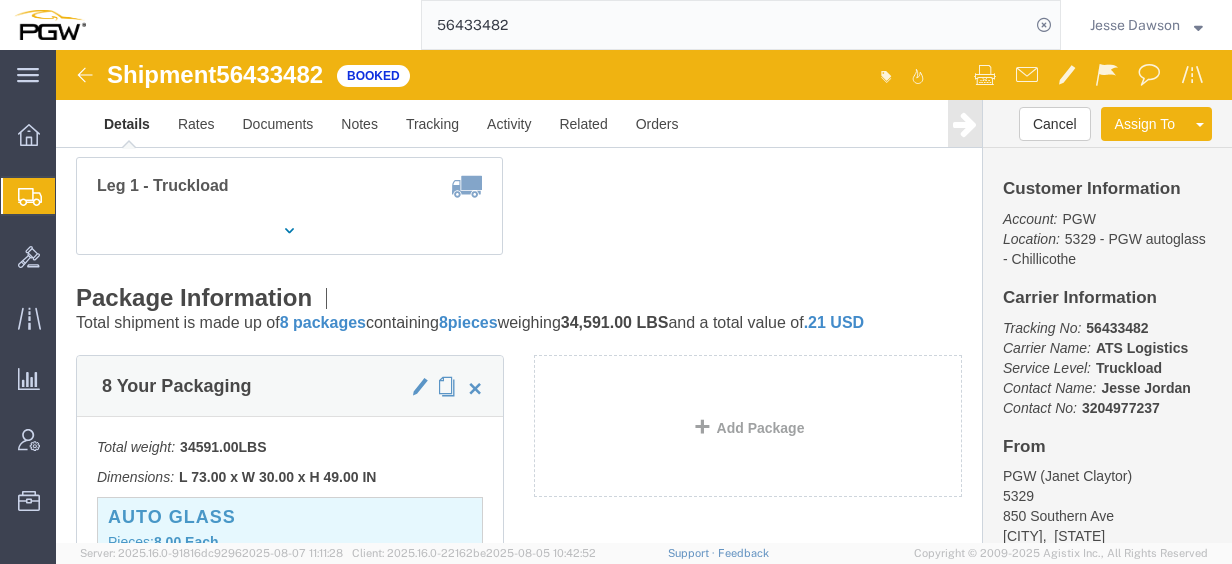 click on "56433482" 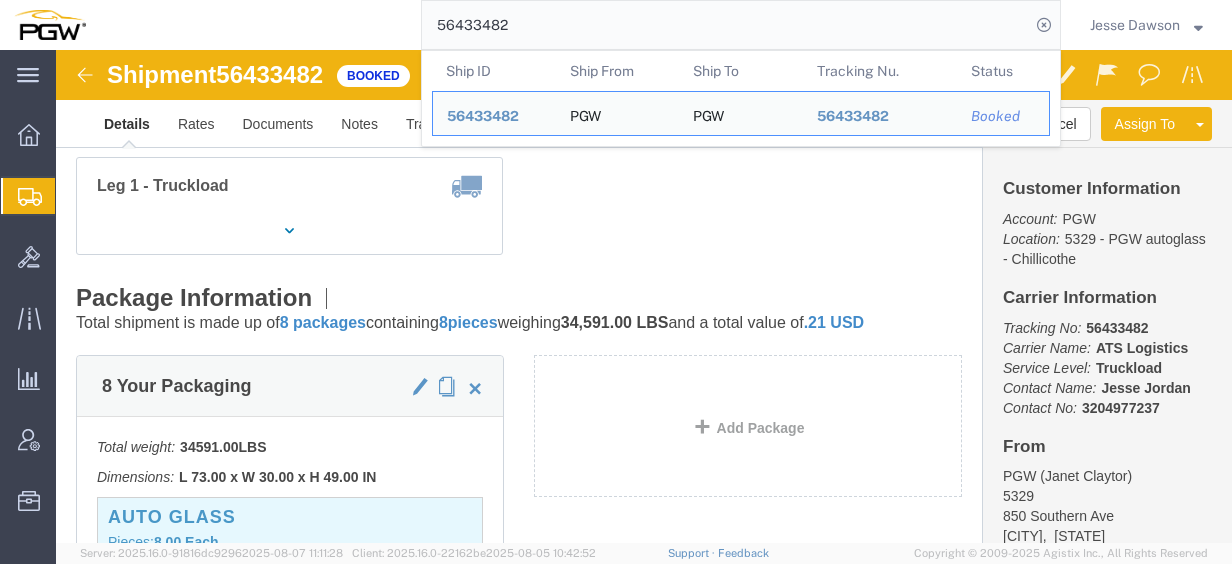 drag, startPoint x: 606, startPoint y: 33, endPoint x: 227, endPoint y: -28, distance: 383.8776 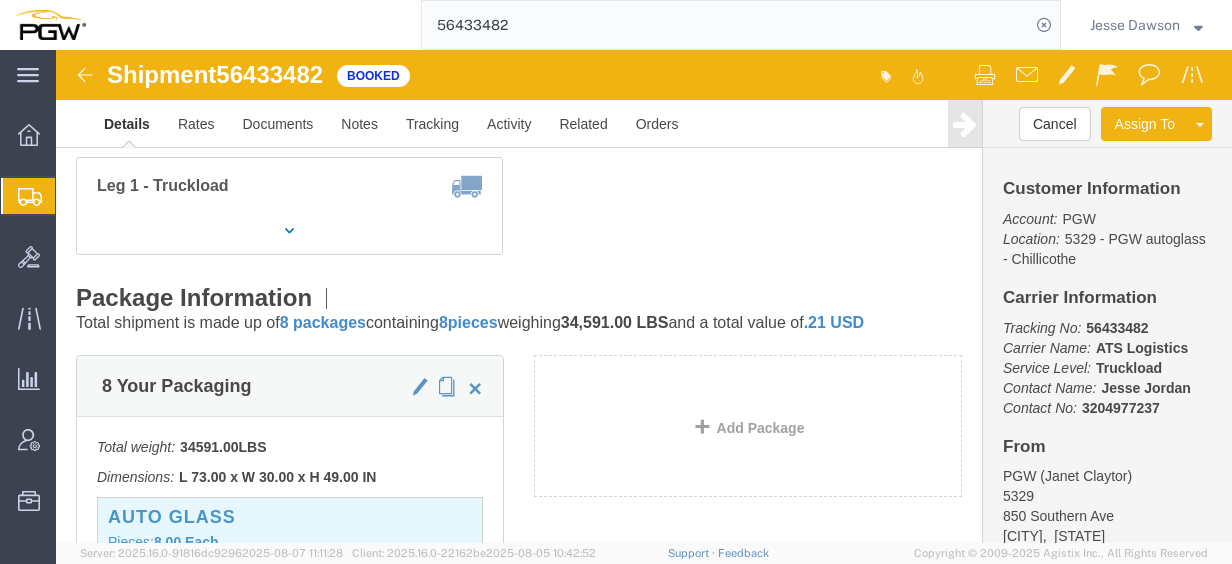 paste on "979" 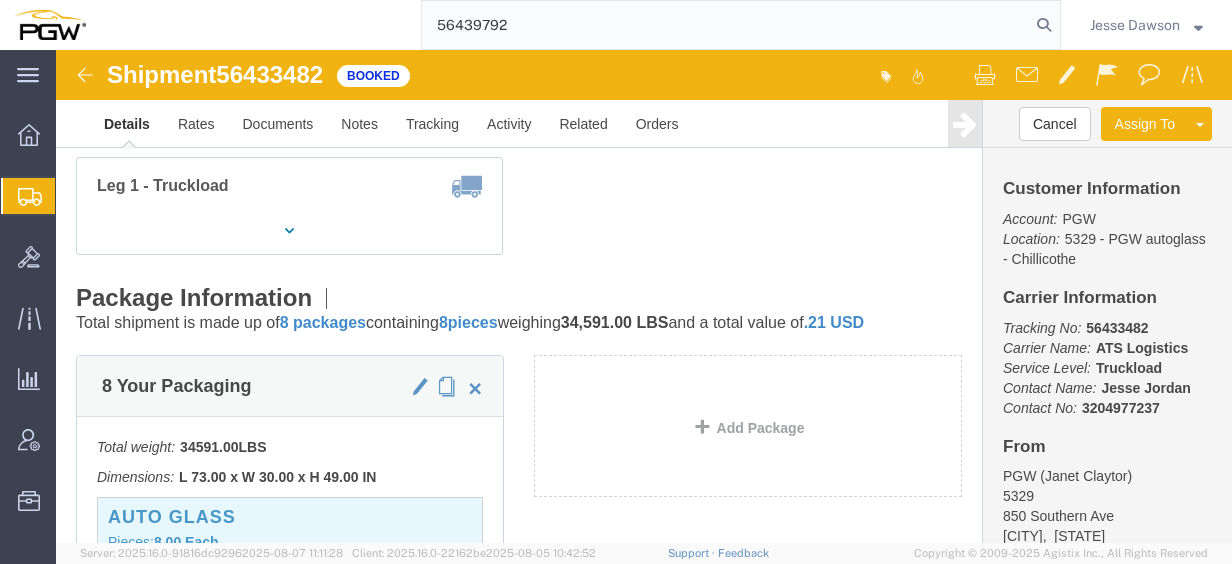 type on "56439792" 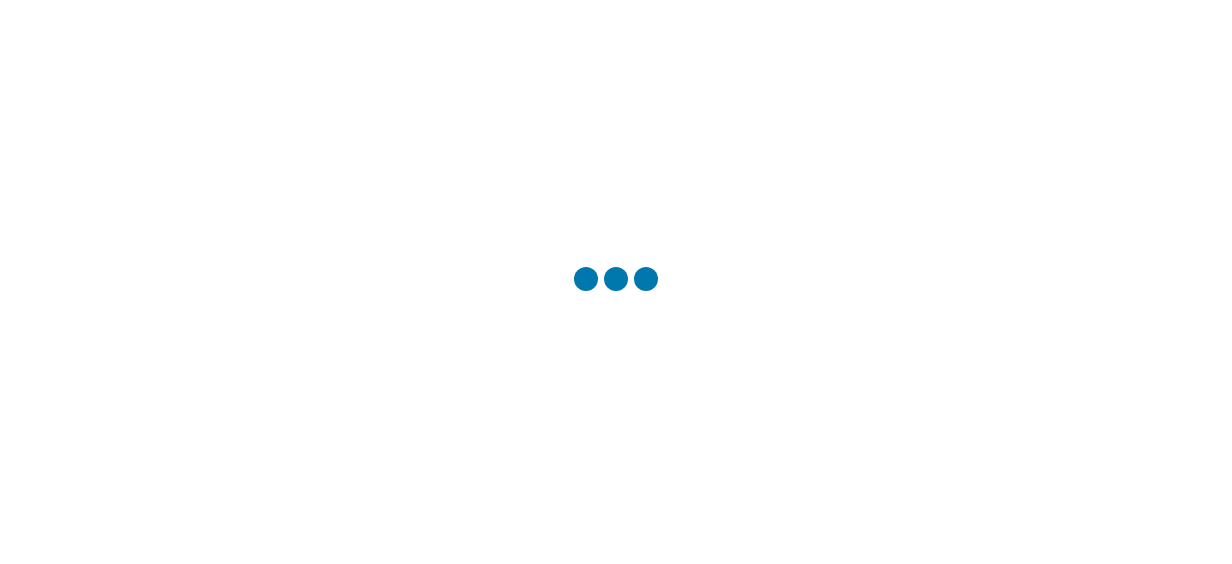scroll, scrollTop: 0, scrollLeft: 0, axis: both 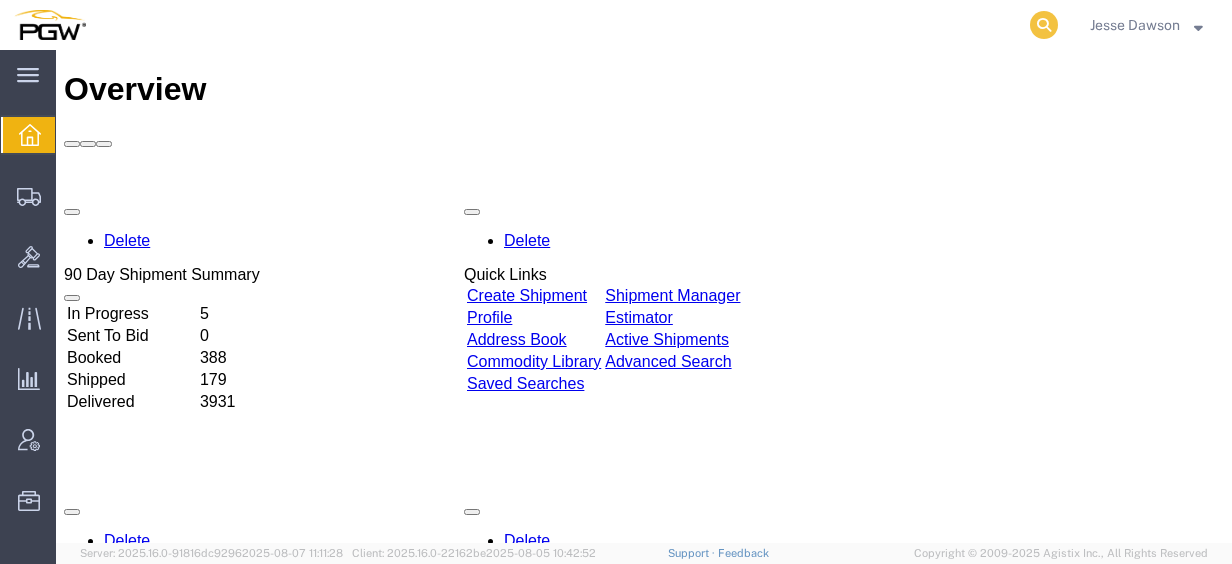 click 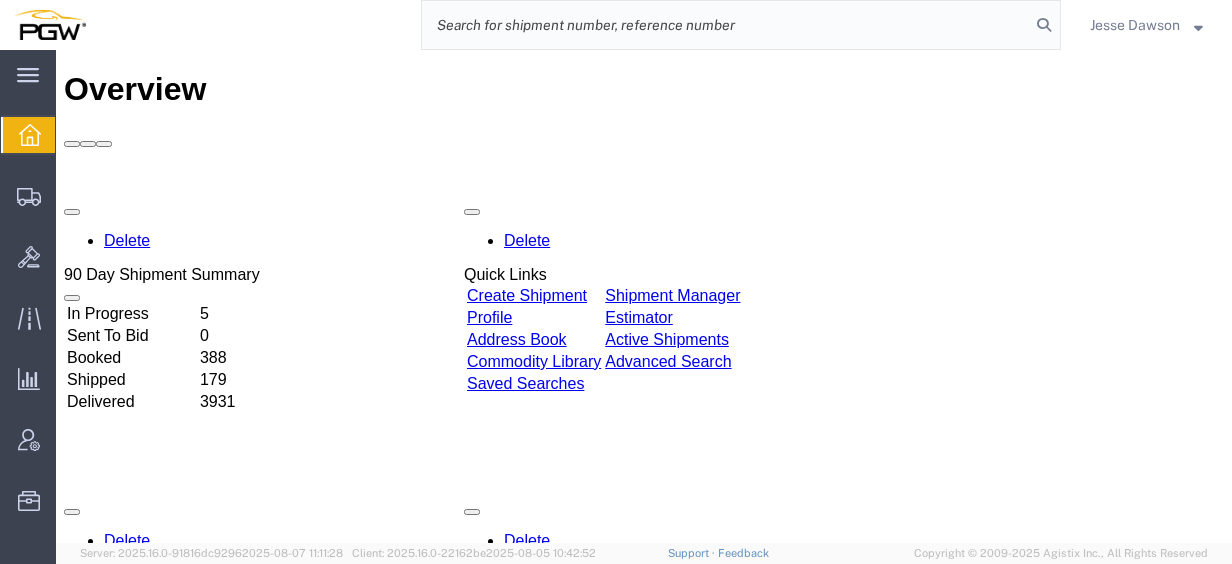 paste on "56416278" 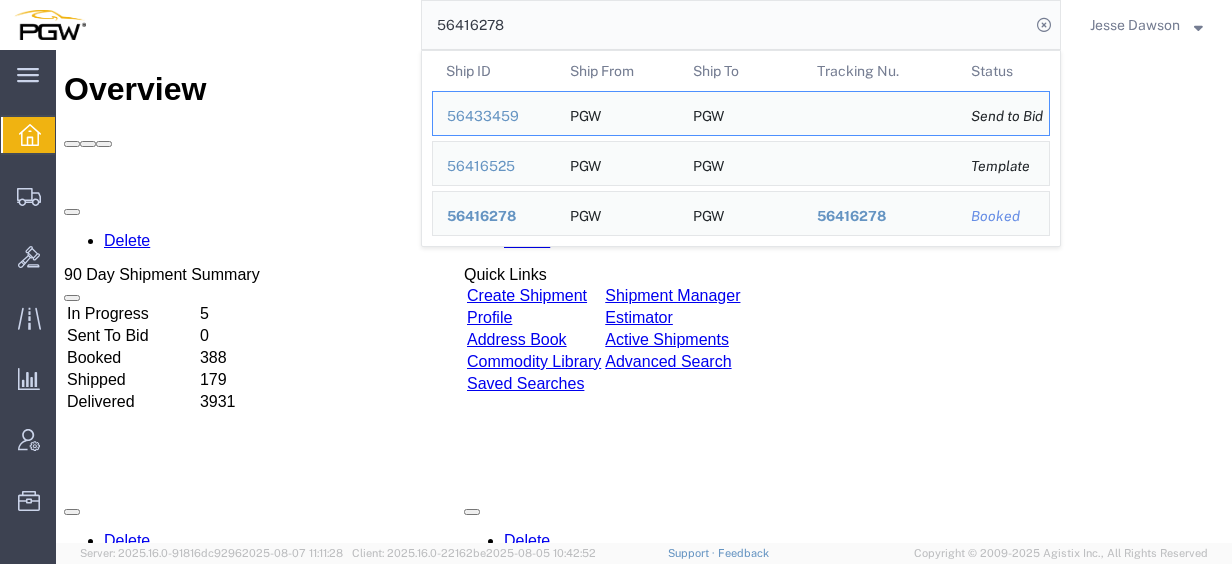 click on "56416278 Ship ID Ship From Ship To Tracking Nu. Status Ship ID 56433459 Ship From PGW Ship To PGW Tracking Nu. Status Send to Bid Ship ID 56416525 Ship From PGW Ship To PGW Tracking Nu. Status Template Ship ID 56416278 Ship From PGW Ship To PGW Tracking Nu. 56416278 Status Booked" 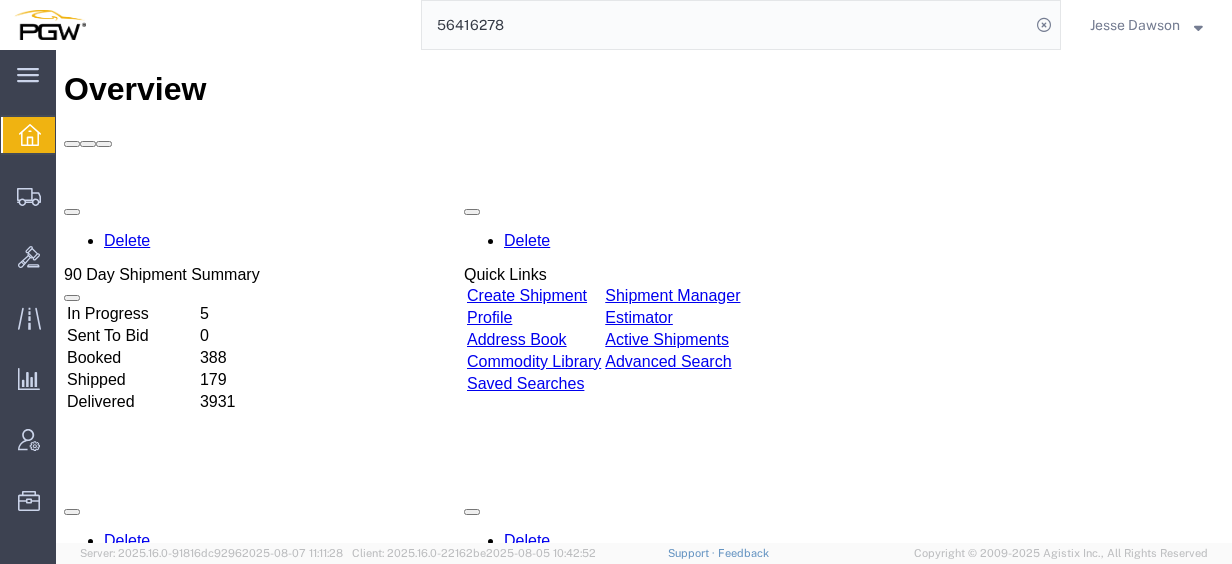click on "56416278" 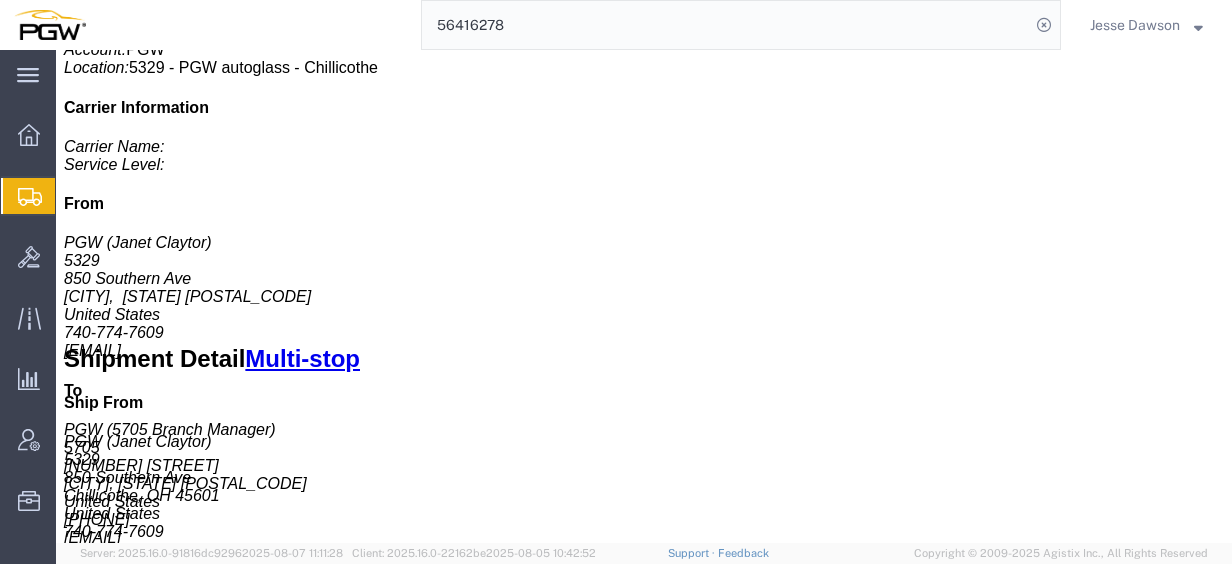 scroll, scrollTop: 0, scrollLeft: 0, axis: both 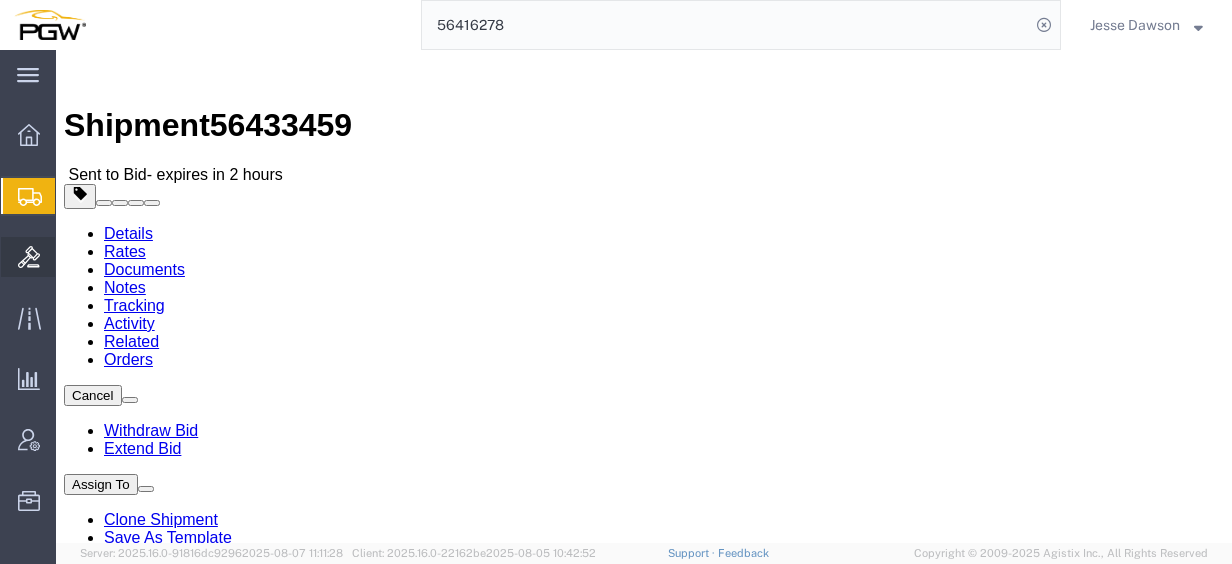 click on "Bids" 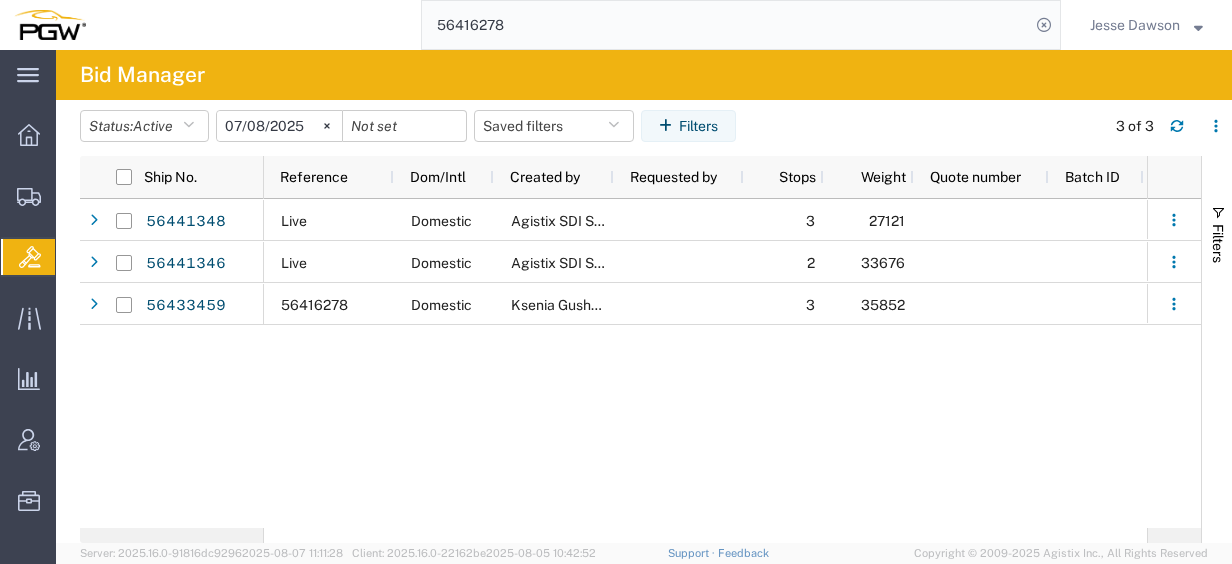 scroll, scrollTop: 0, scrollLeft: 455, axis: horizontal 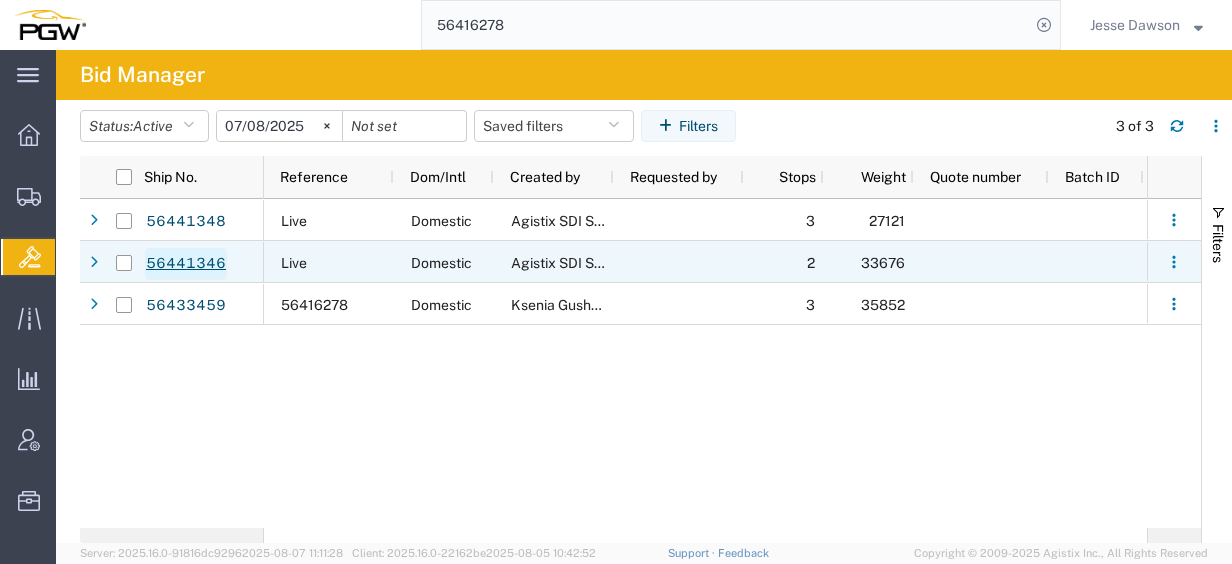 click on "56441346" 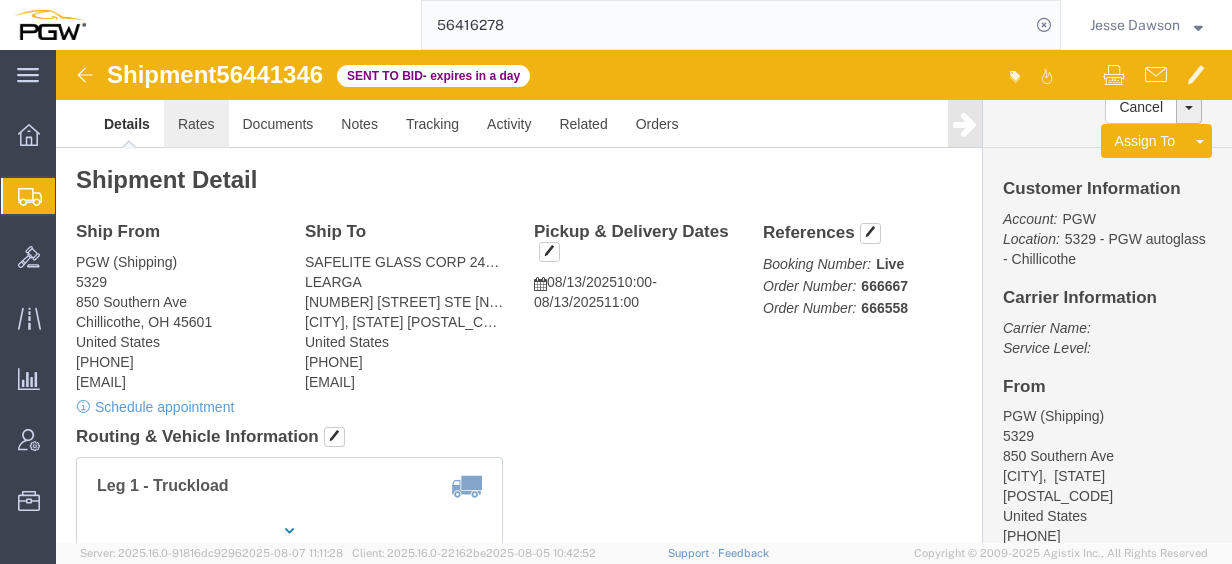 click on "Rates" 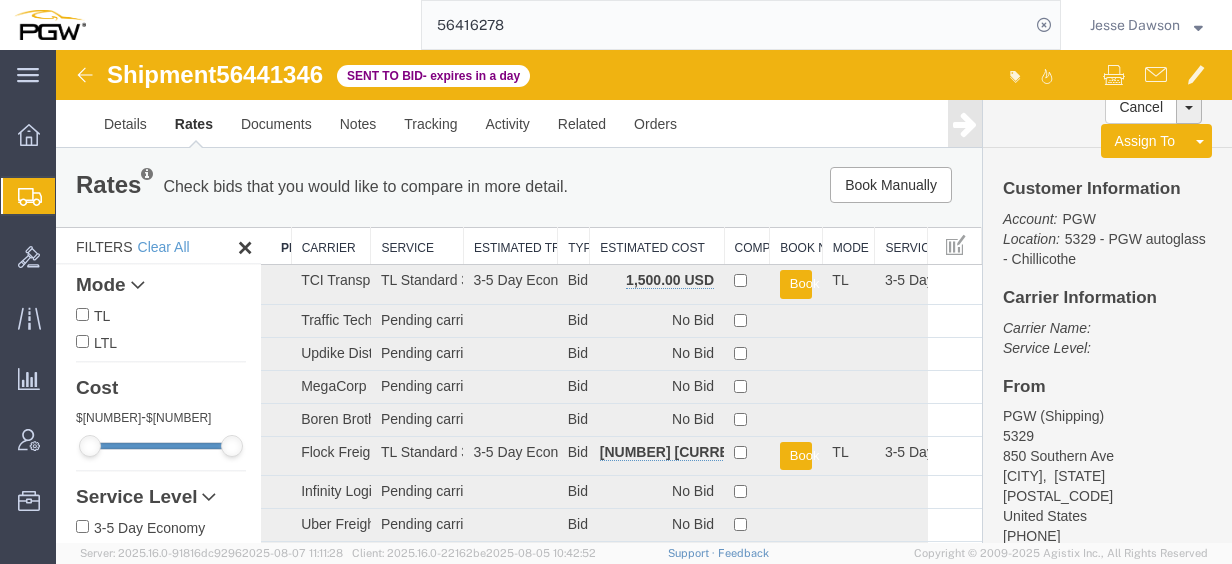 click on "Estimated Cost" at bounding box center (657, 246) 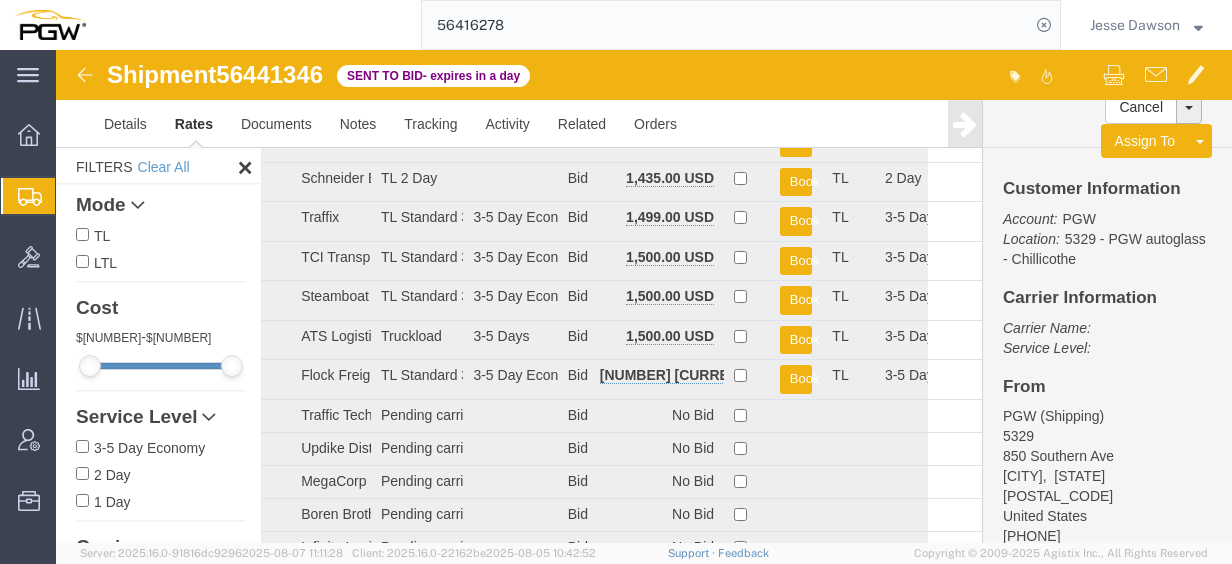 click on "56441346" at bounding box center (269, 74) 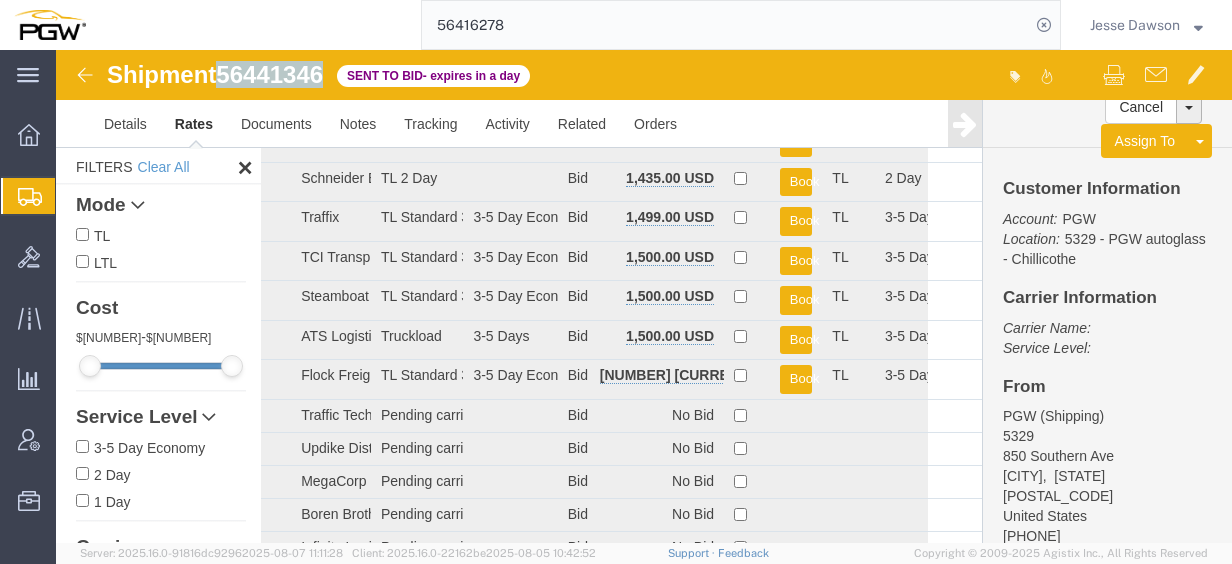 click on "56441346" at bounding box center (269, 74) 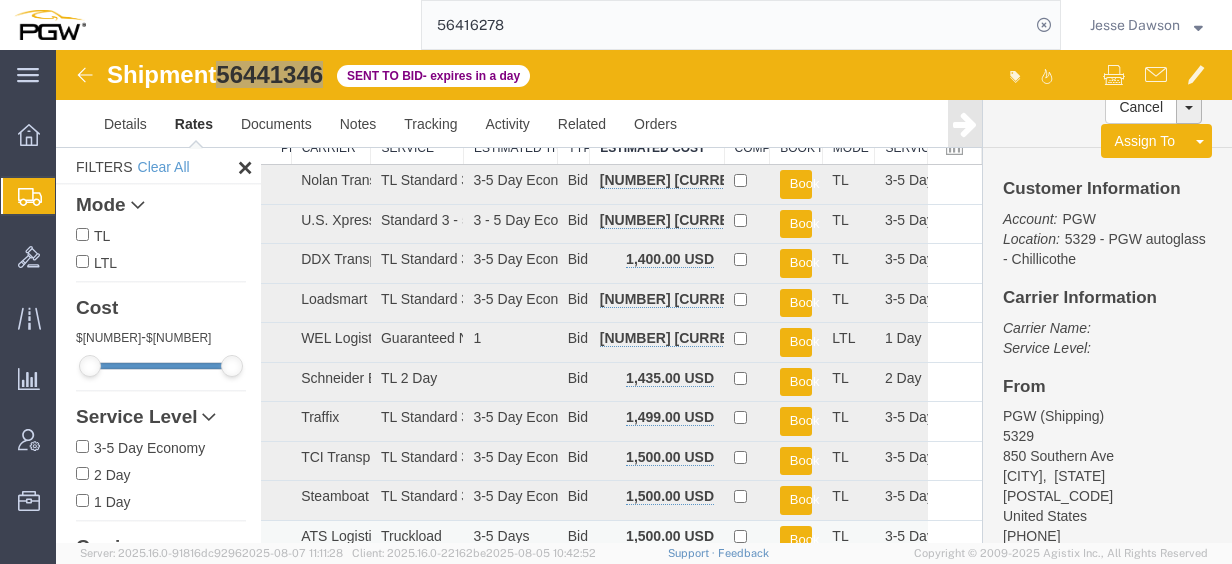 scroll, scrollTop: 200, scrollLeft: 0, axis: vertical 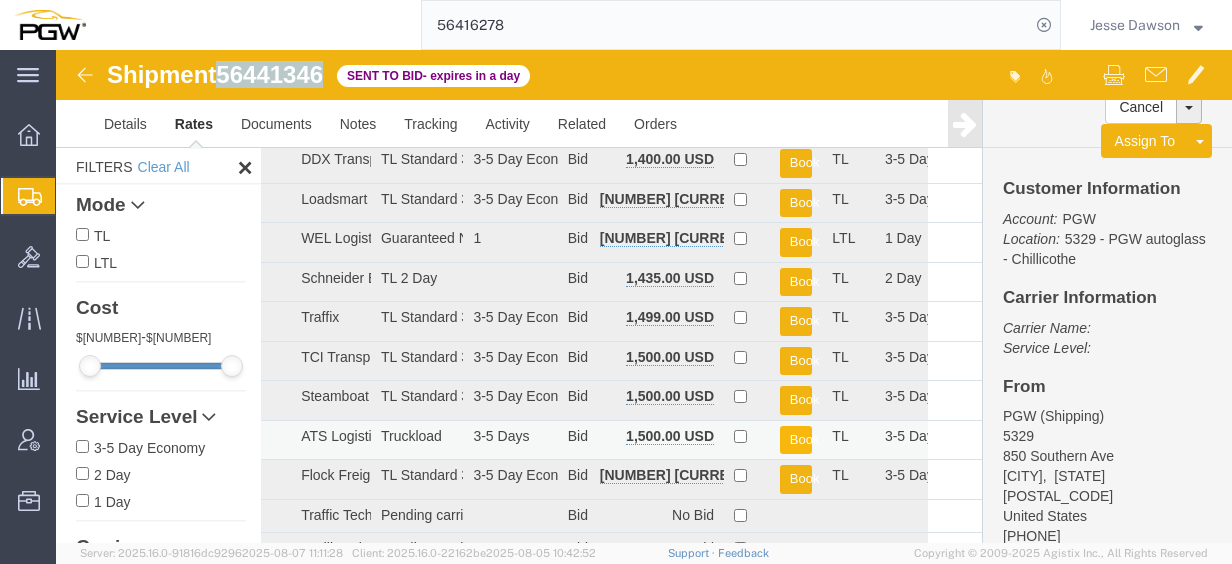click on "Book" at bounding box center [796, 440] 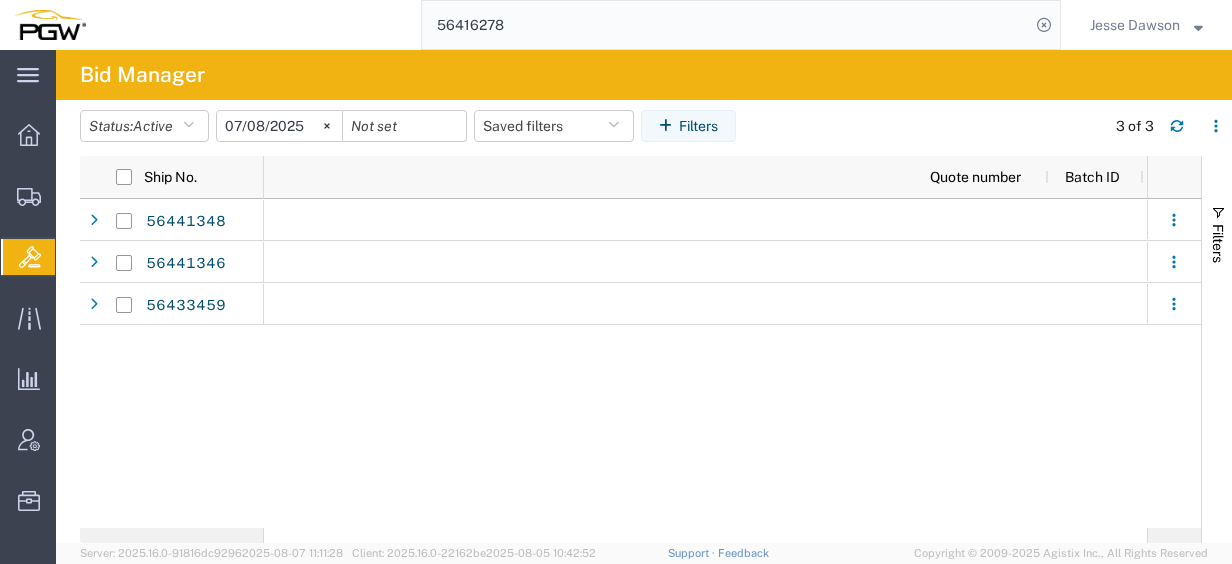 scroll, scrollTop: 0, scrollLeft: 922, axis: horizontal 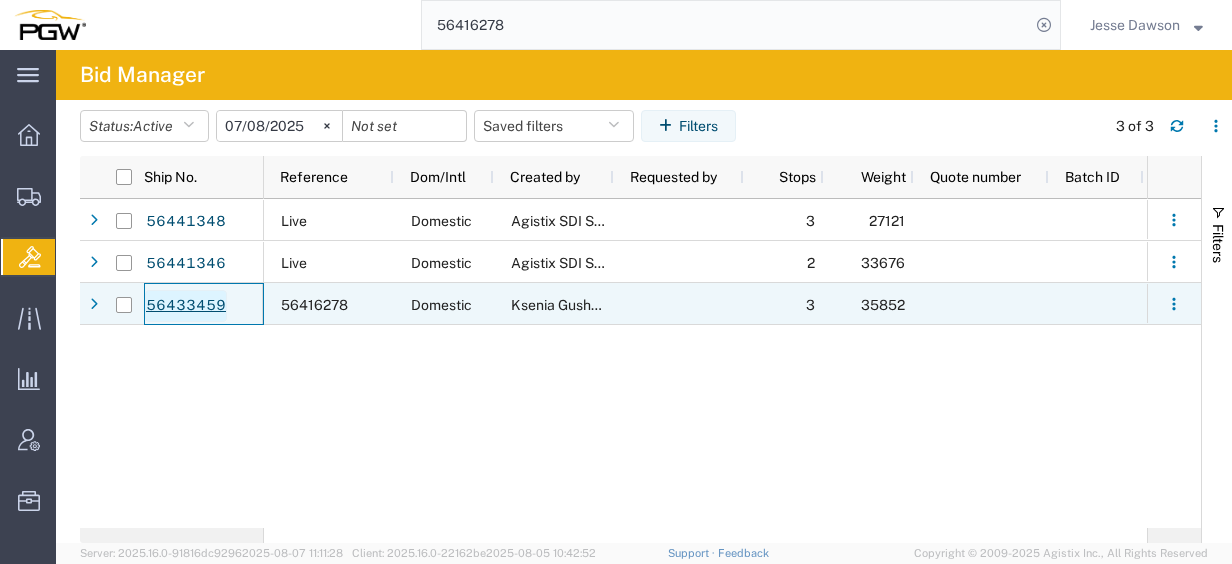 click on "56433459" 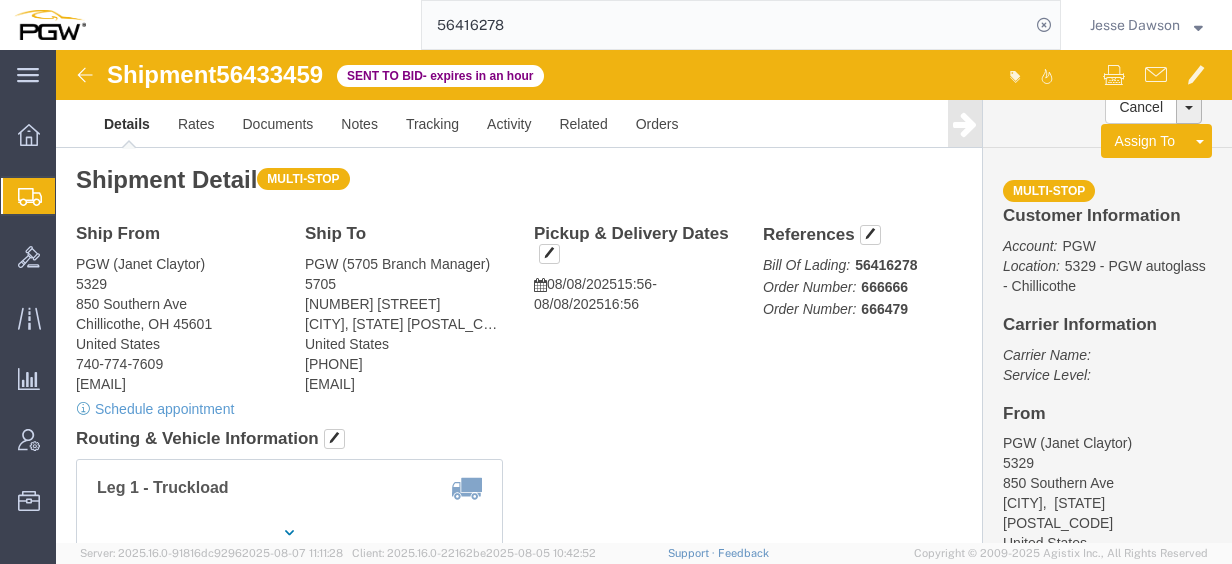 click on "56416278" 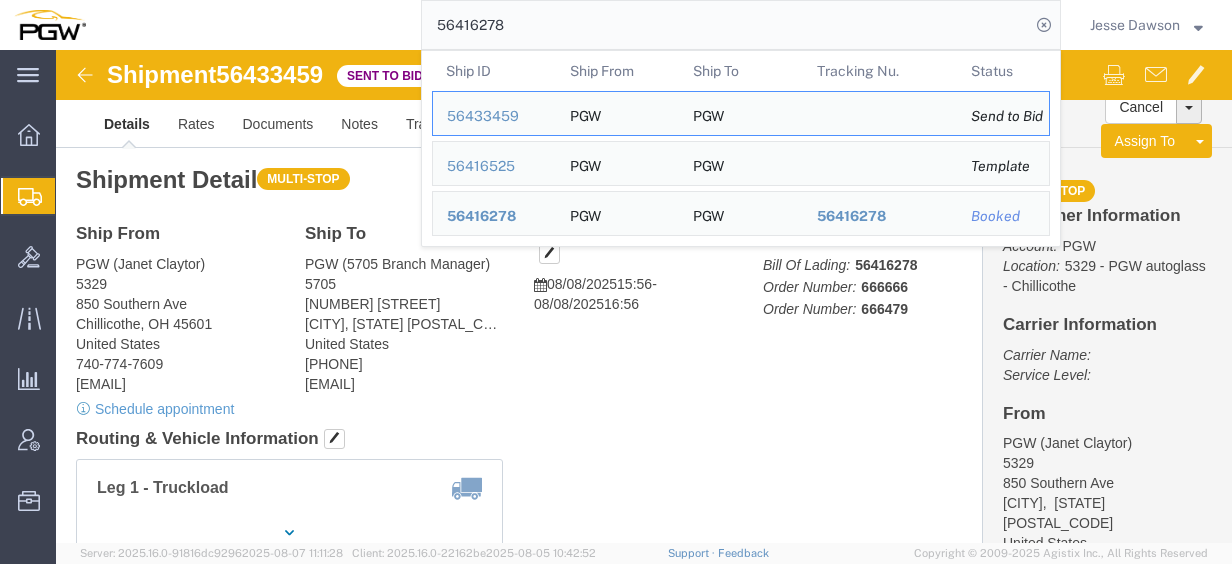 drag, startPoint x: 542, startPoint y: 25, endPoint x: 324, endPoint y: -10, distance: 220.79176 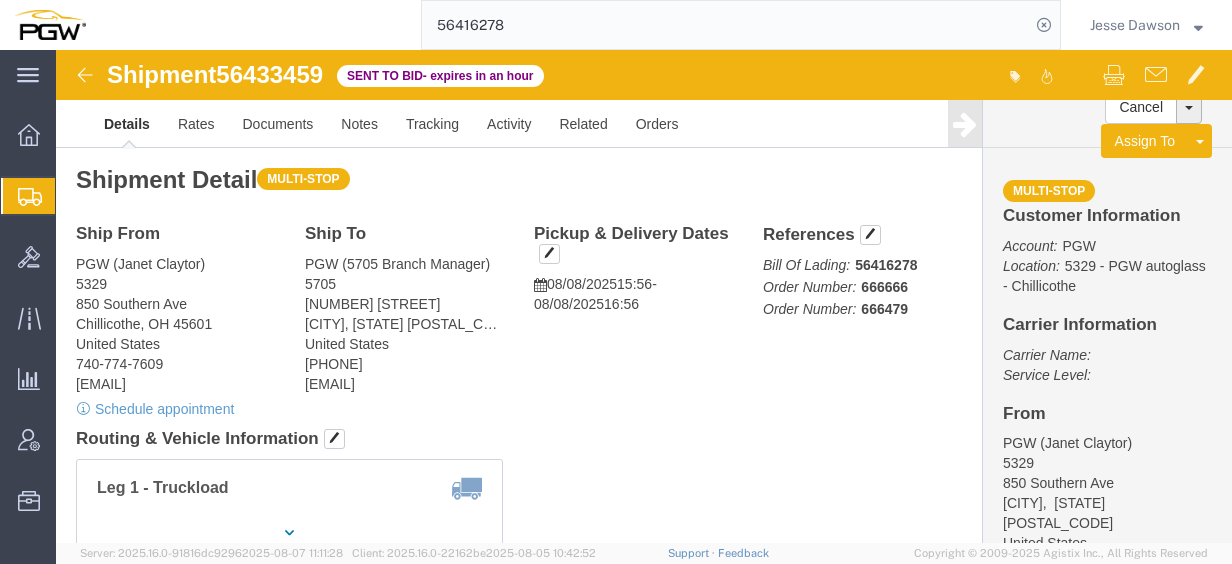 paste on "39709" 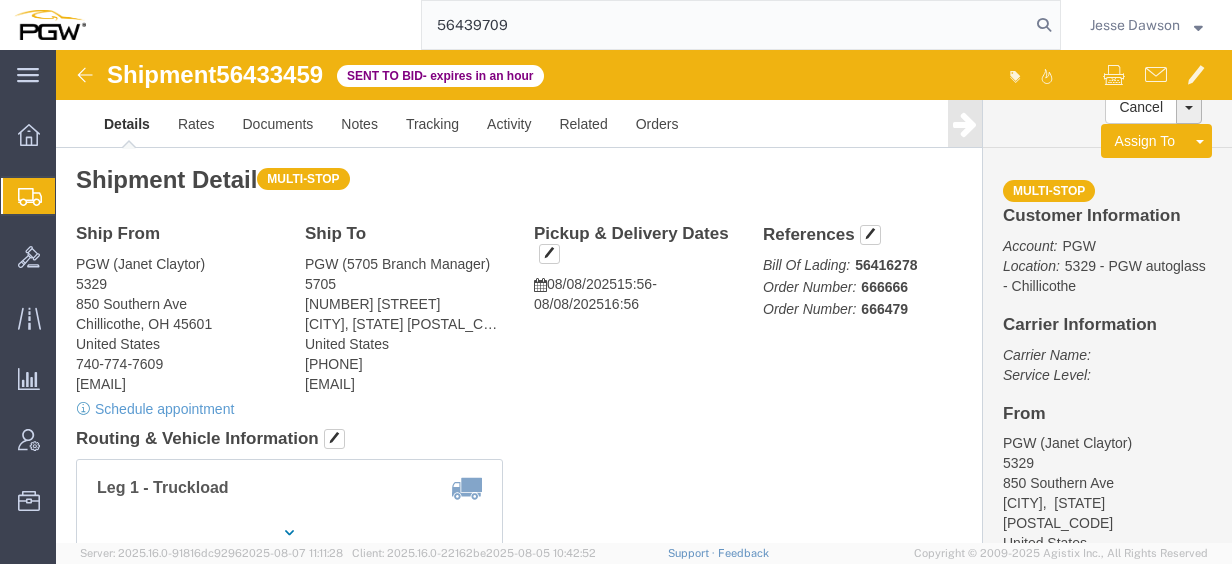 type on "56439709" 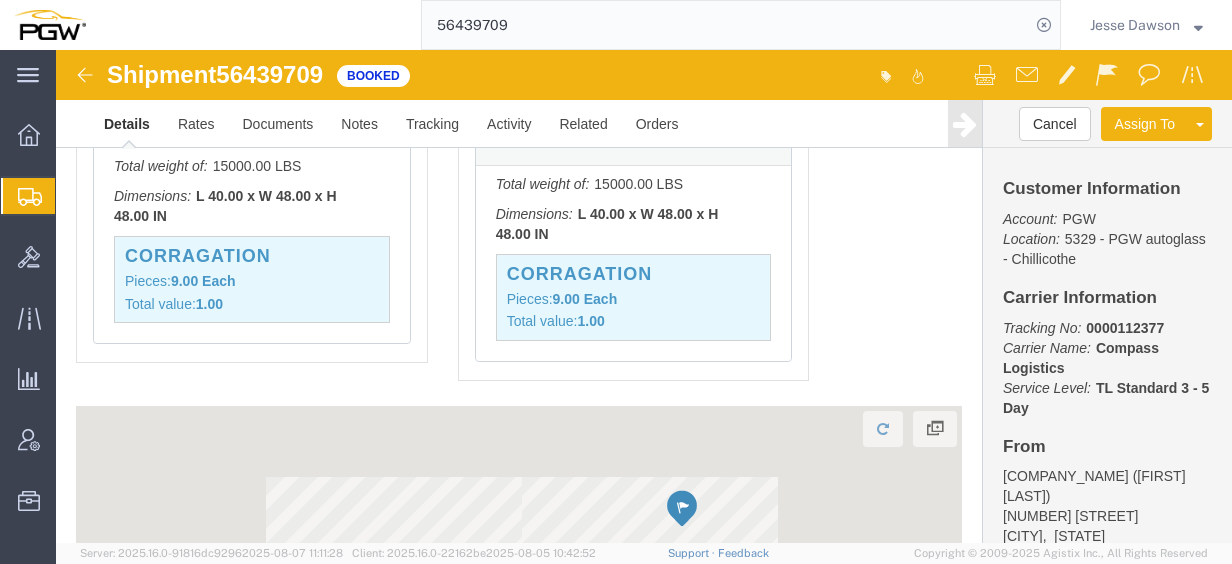 scroll, scrollTop: 1600, scrollLeft: 0, axis: vertical 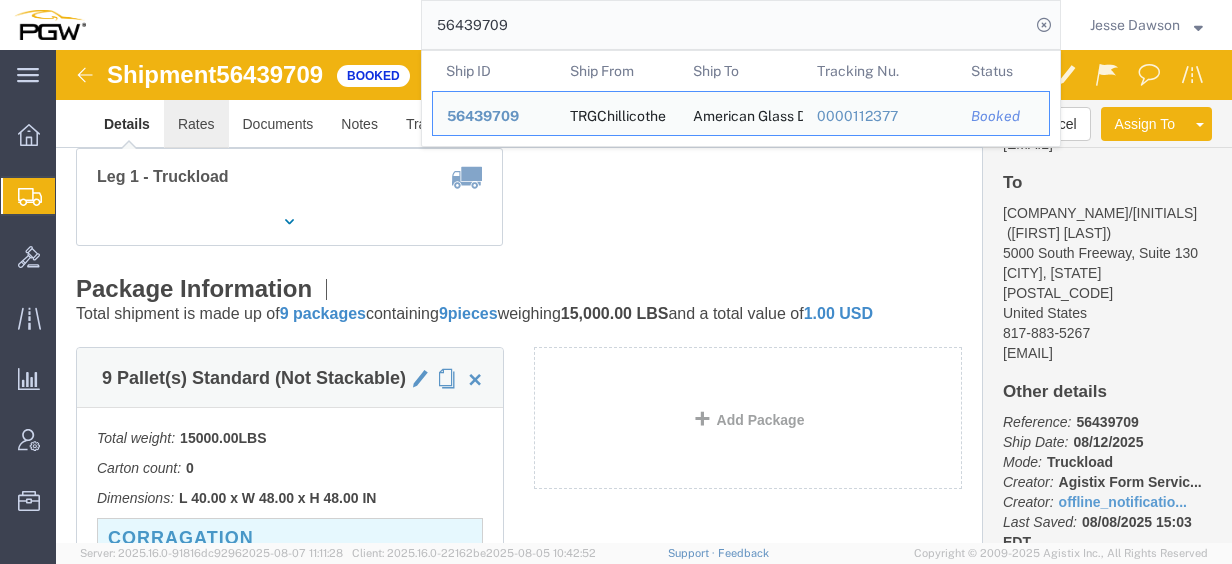 click on "Rates" 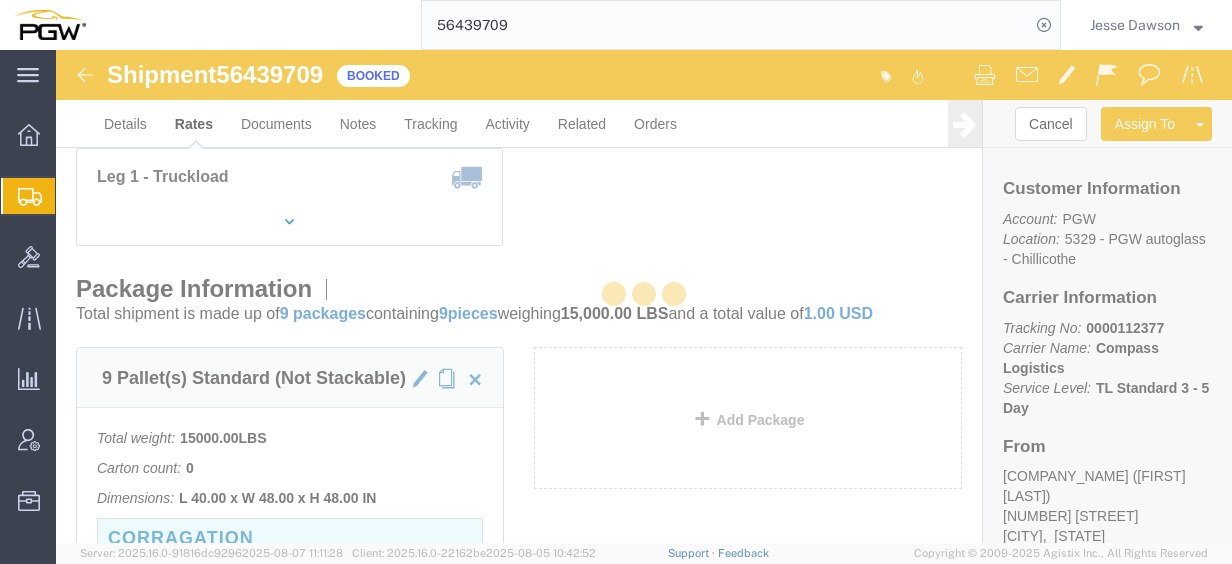 scroll, scrollTop: 0, scrollLeft: 0, axis: both 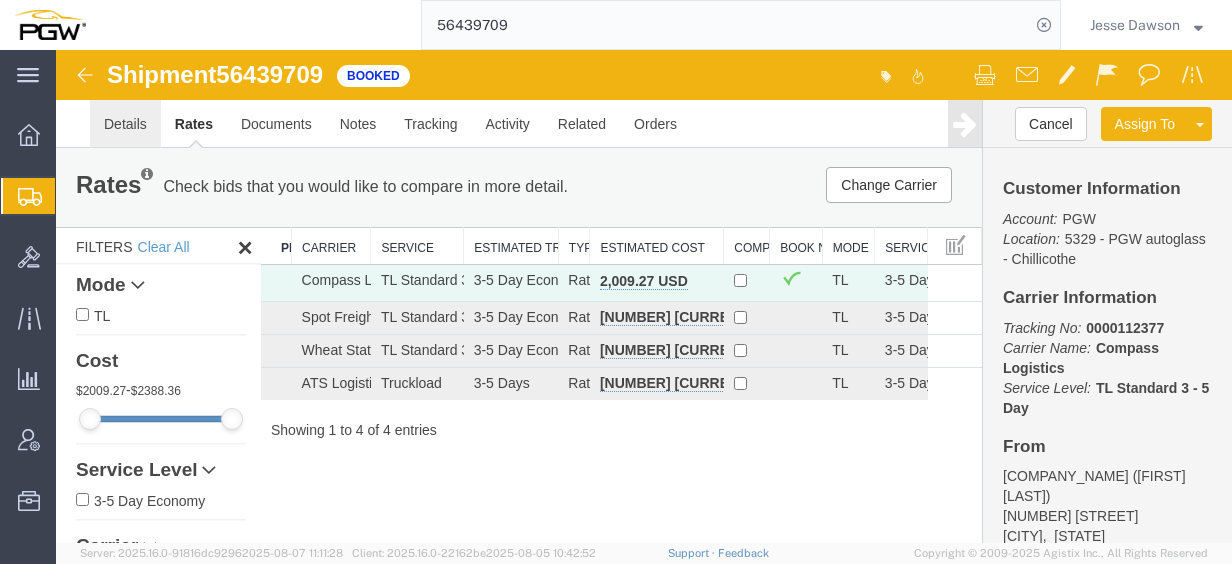 click on "Details" at bounding box center [125, 124] 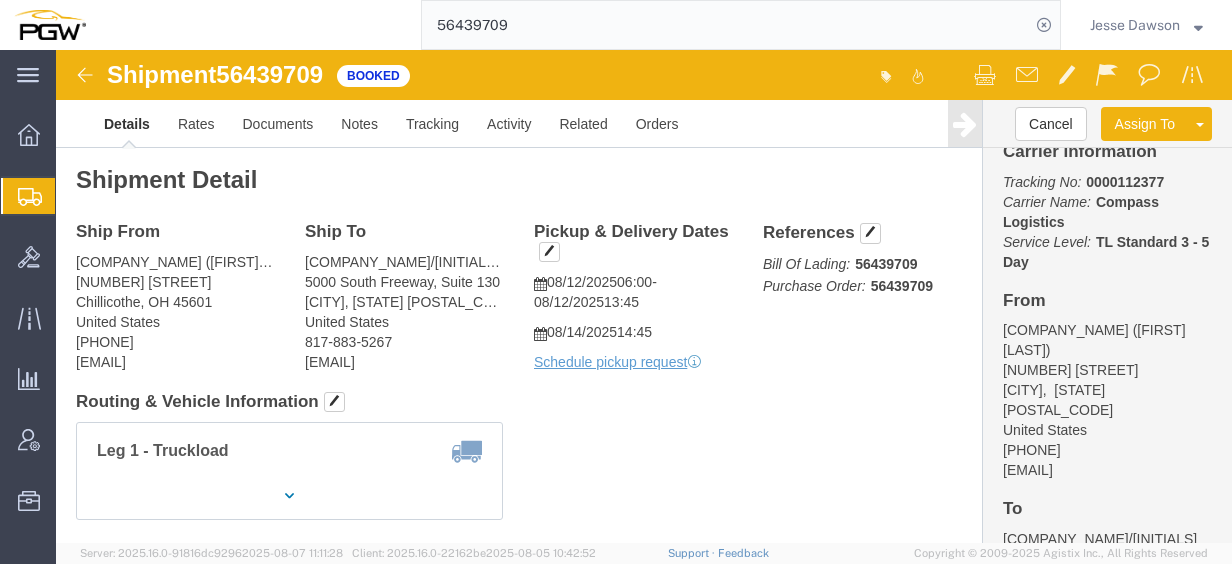 scroll, scrollTop: 0, scrollLeft: 0, axis: both 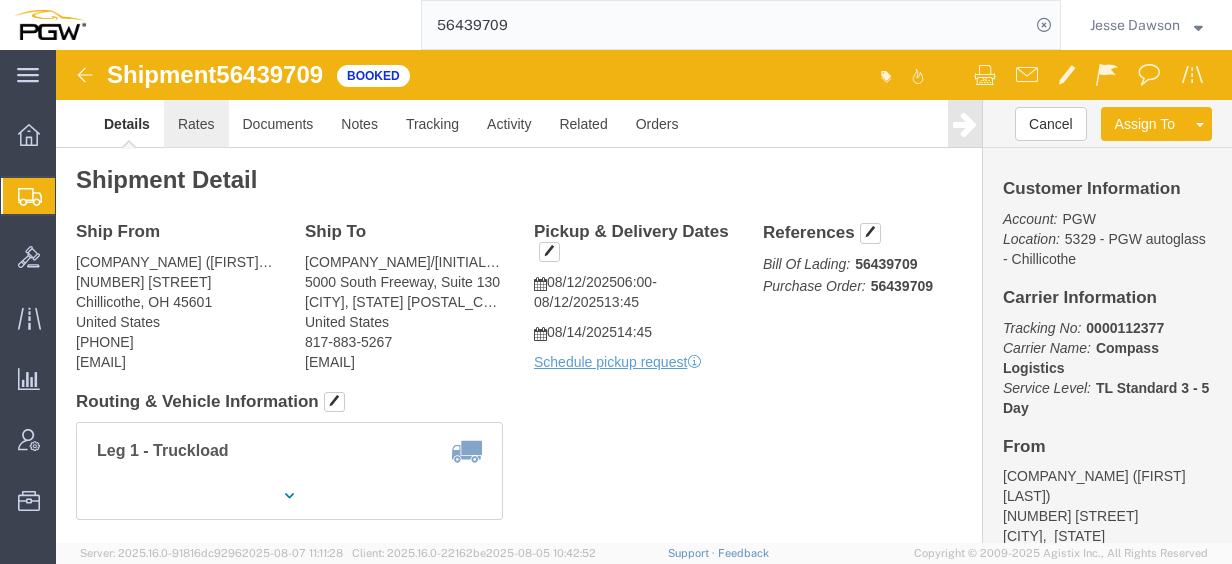 click on "Rates" 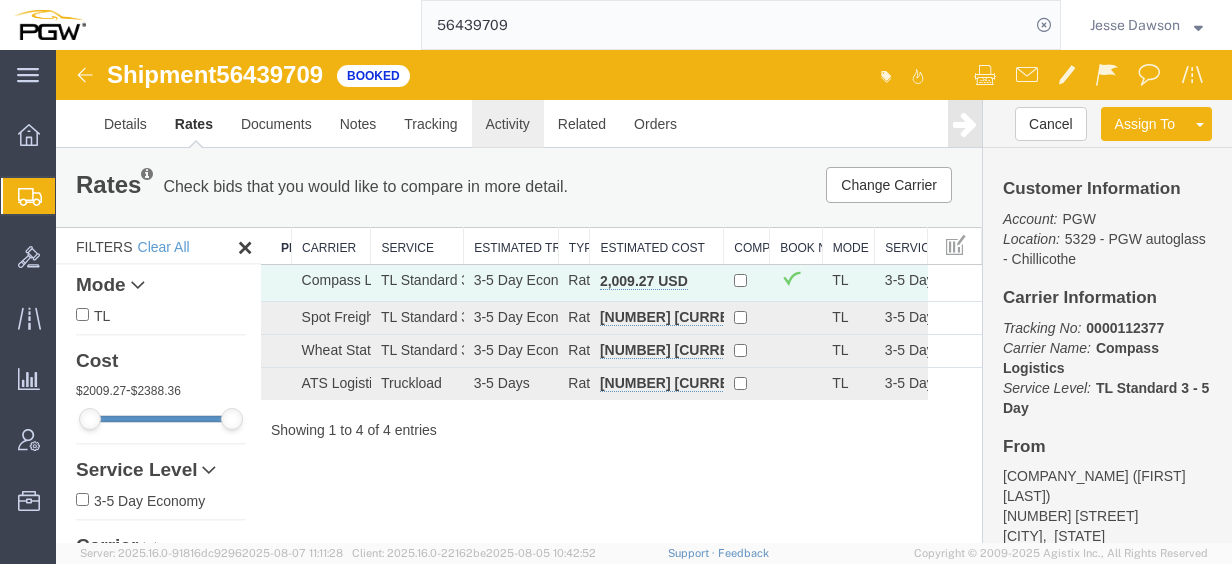 click on "Activity" at bounding box center [508, 124] 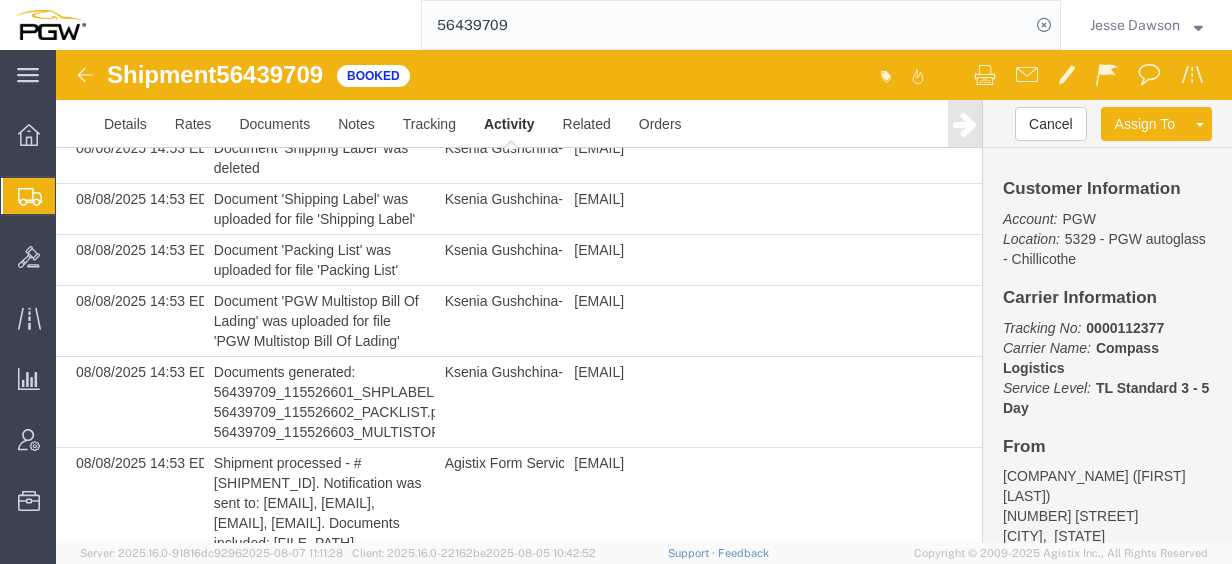 scroll, scrollTop: 1800, scrollLeft: 0, axis: vertical 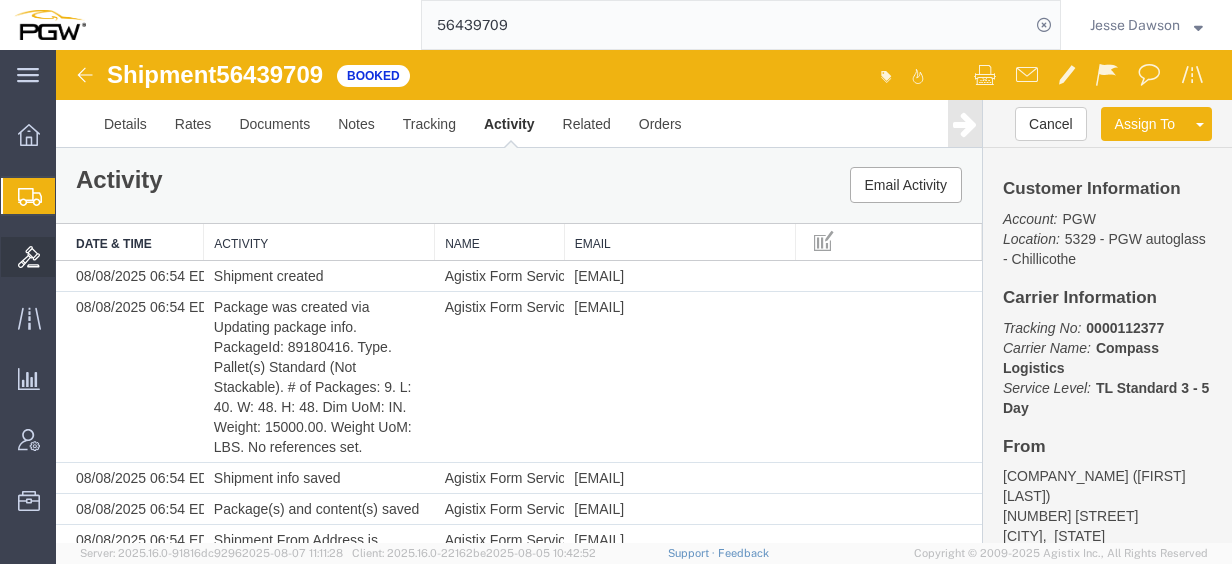 click on "Bids" 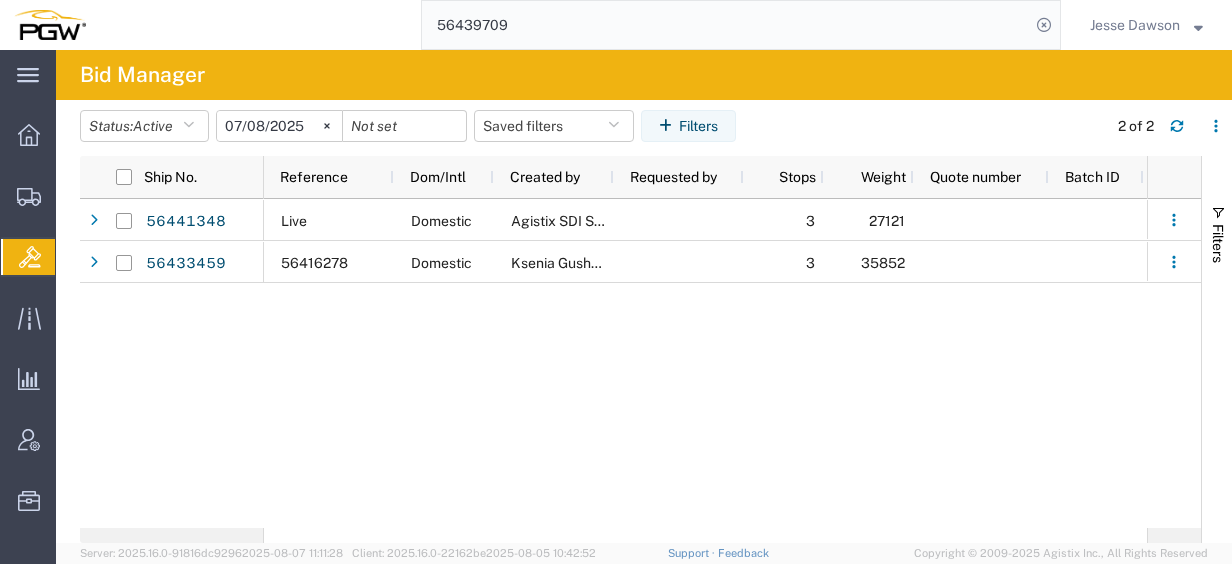 scroll, scrollTop: 0, scrollLeft: 947, axis: horizontal 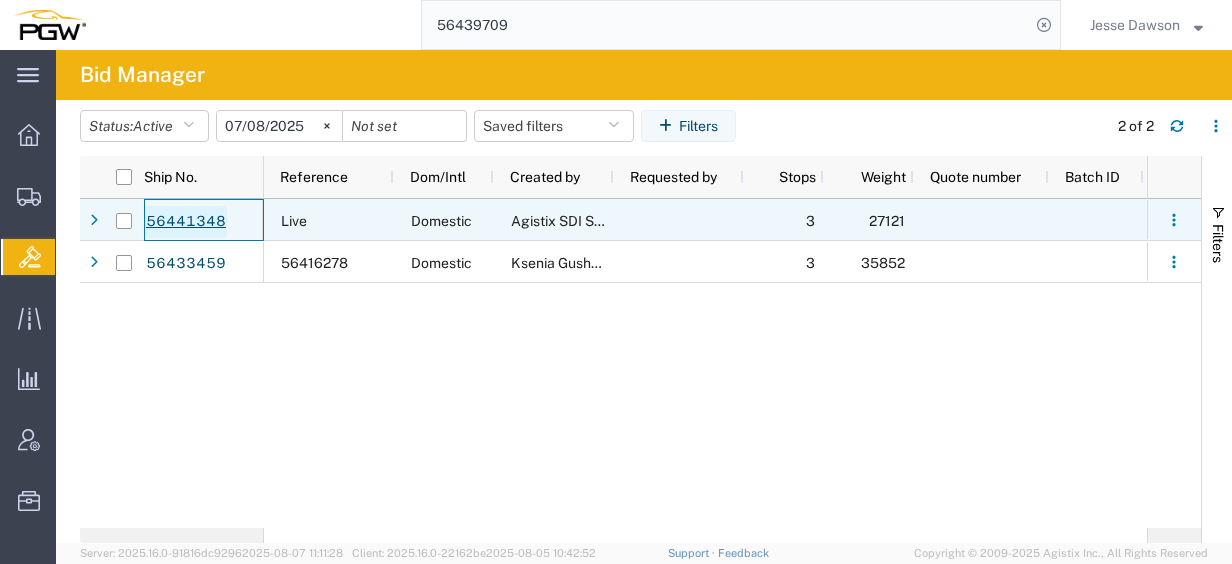 click on "56441348" 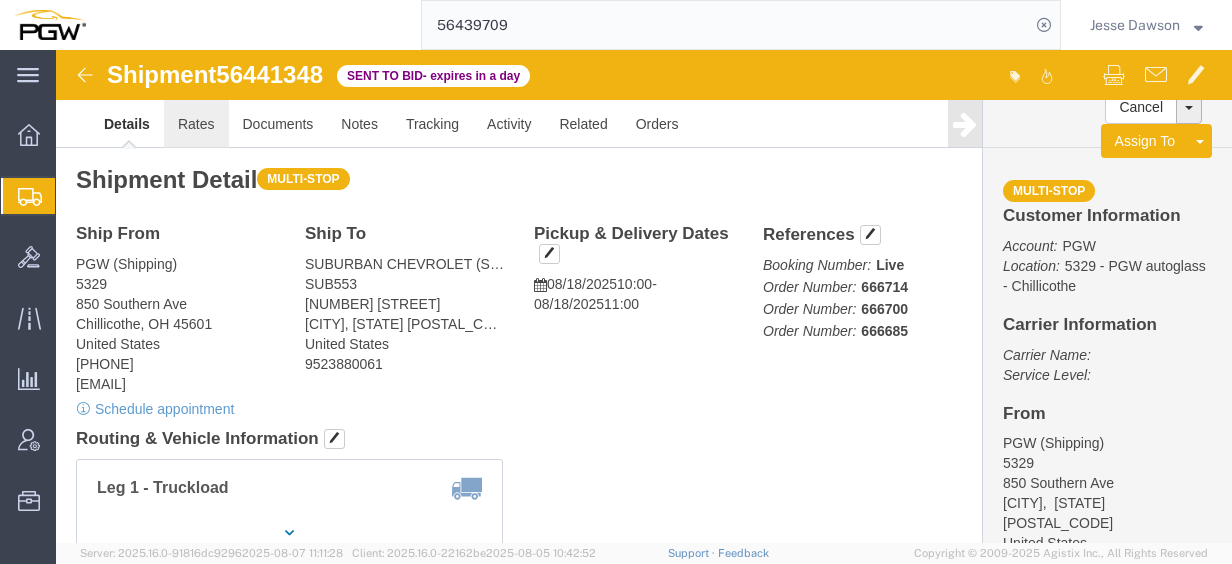 click on "Rates" 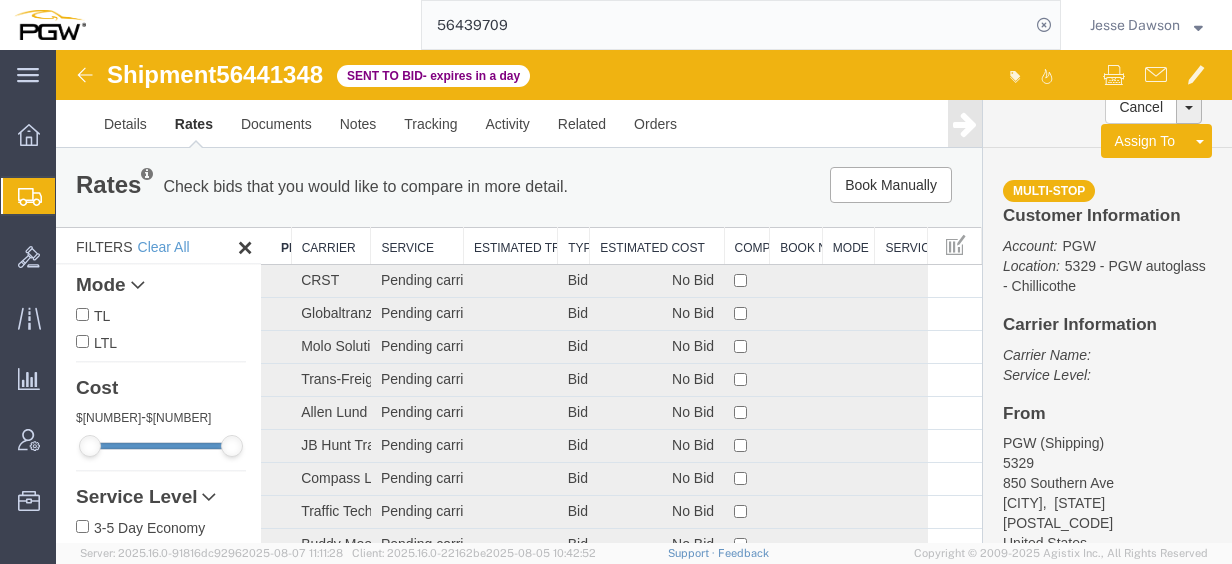 click on "Estimated Cost" at bounding box center [657, 246] 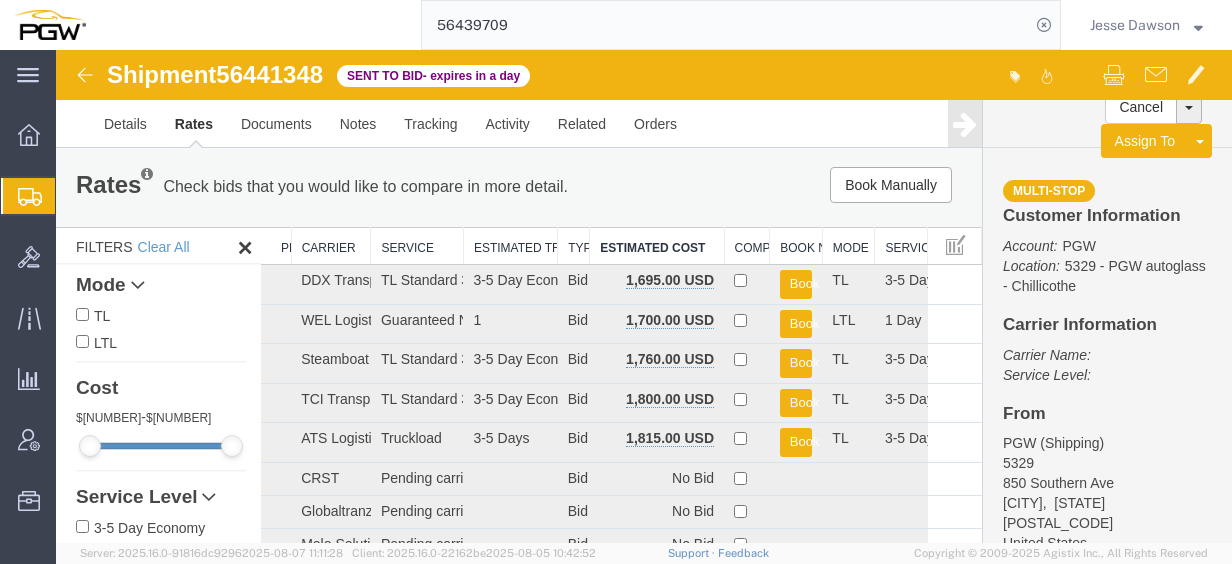 click on "Book Manually
Pause
Continue" at bounding box center (786, 185) 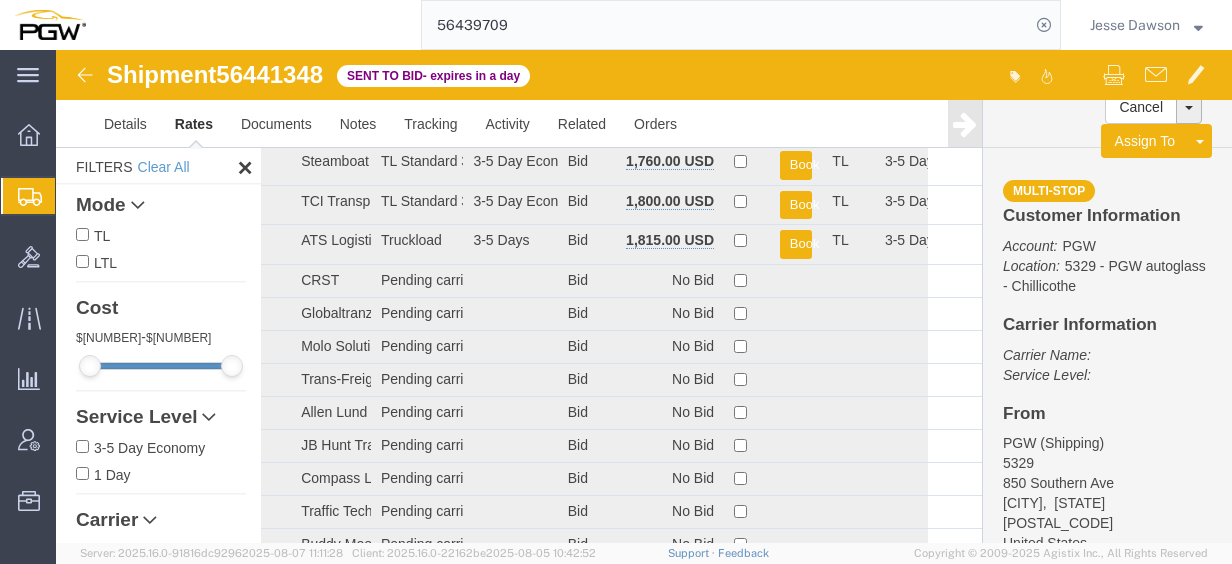 scroll, scrollTop: 200, scrollLeft: 0, axis: vertical 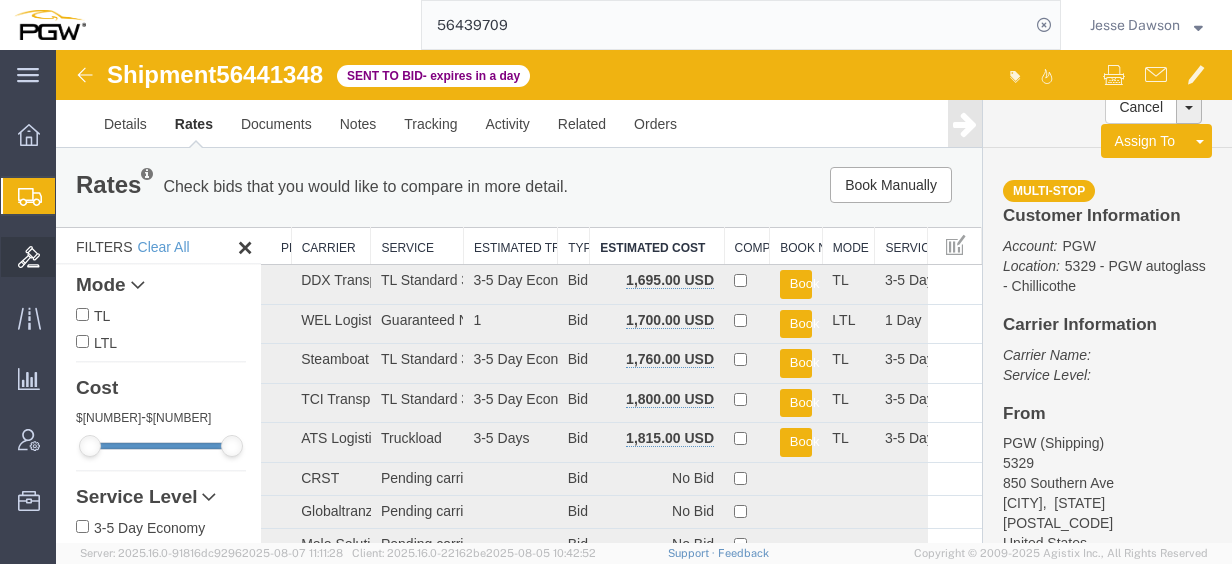 click on "Bids" 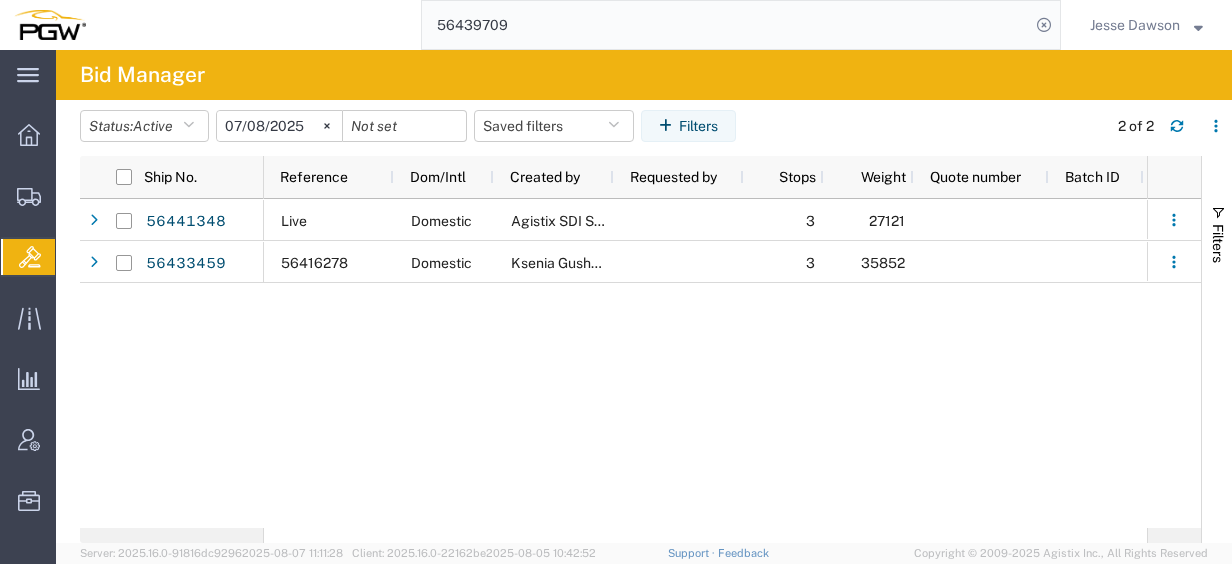 scroll, scrollTop: 0, scrollLeft: 579, axis: horizontal 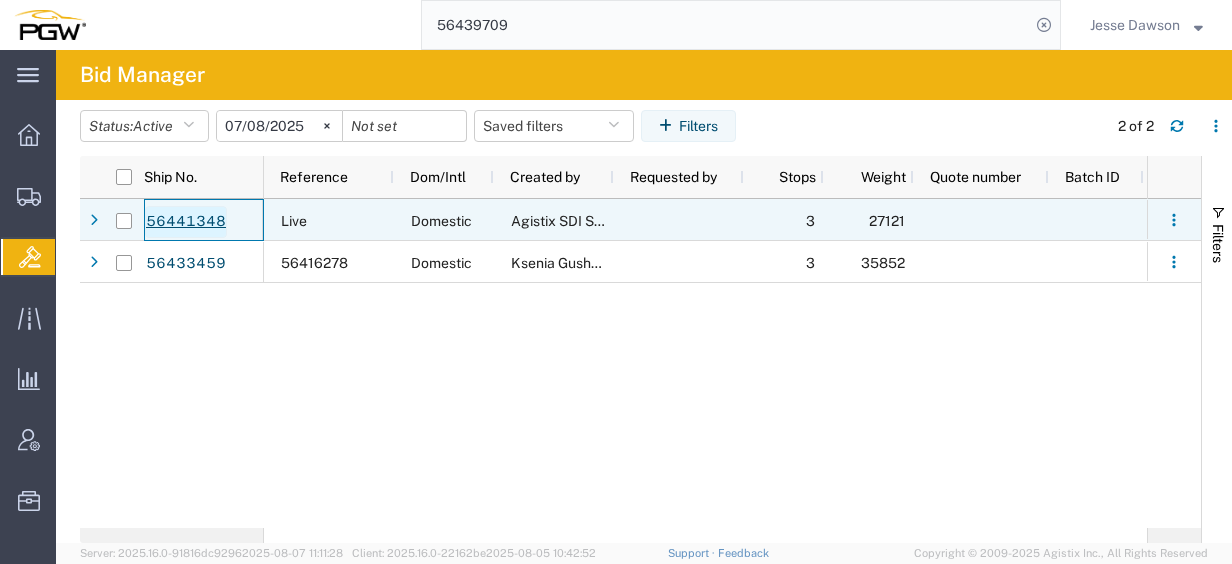 click on "56441348" 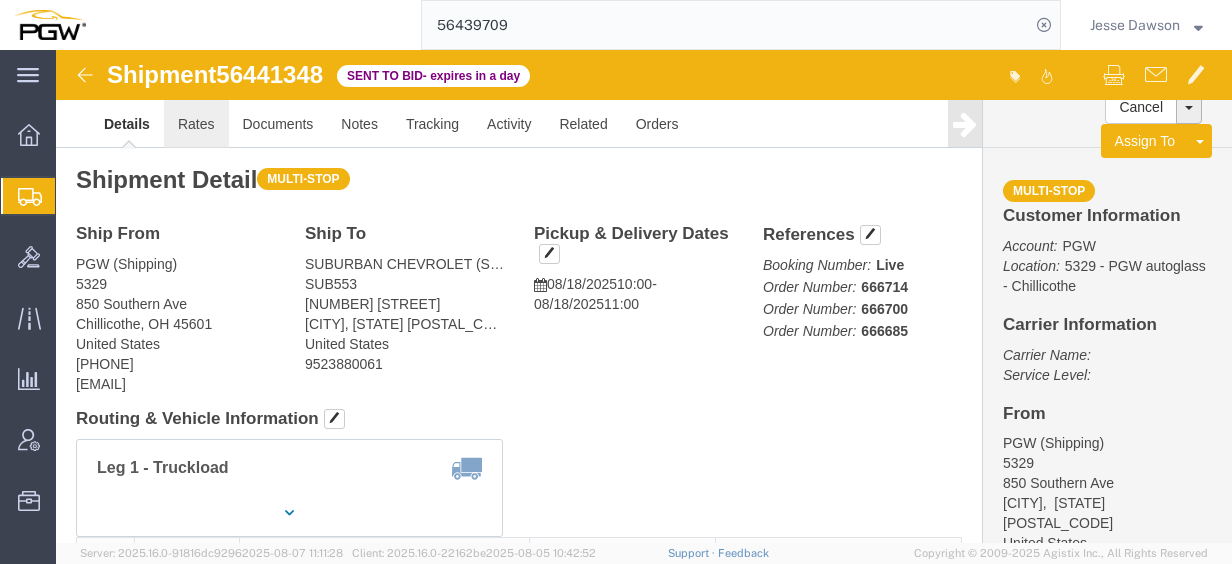 click on "Rates" 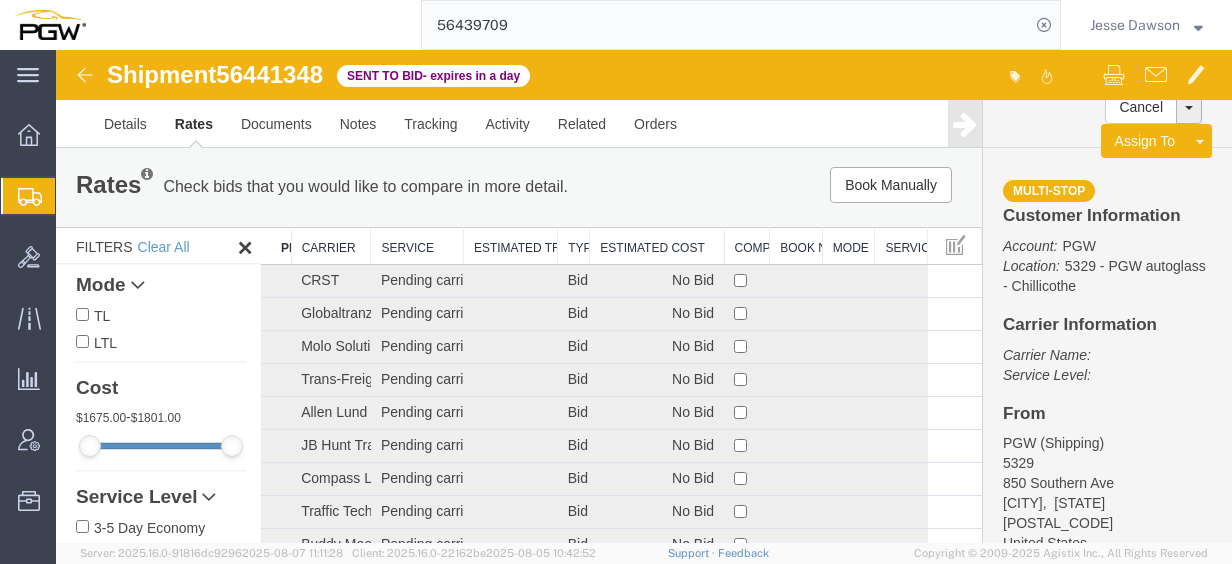 click on "Estimated Cost" at bounding box center [657, 246] 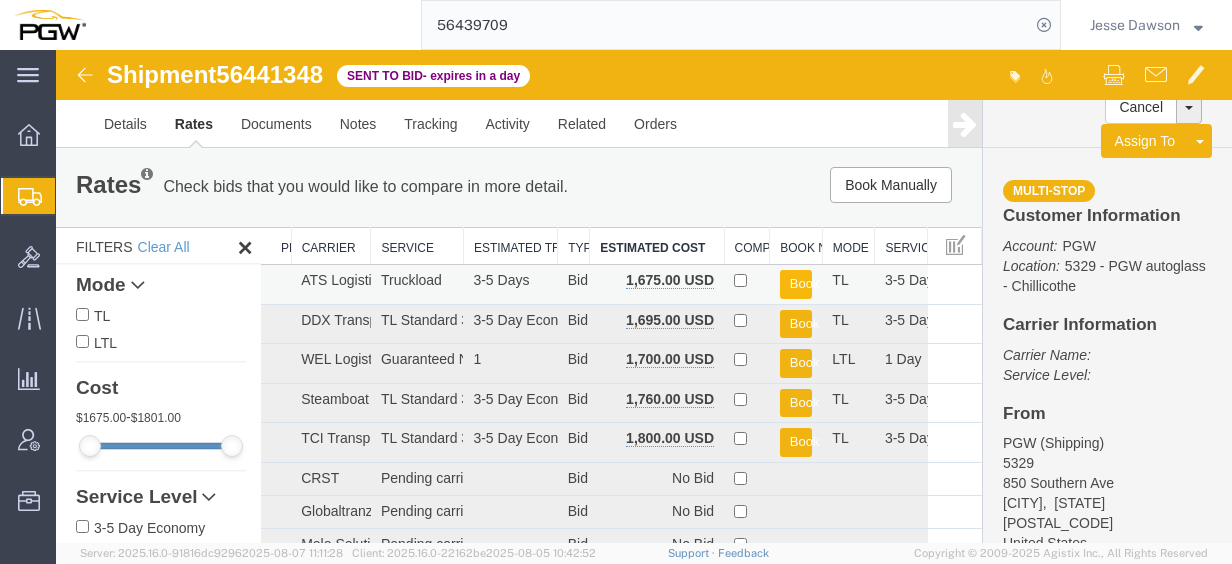 click on "Book" at bounding box center (796, 284) 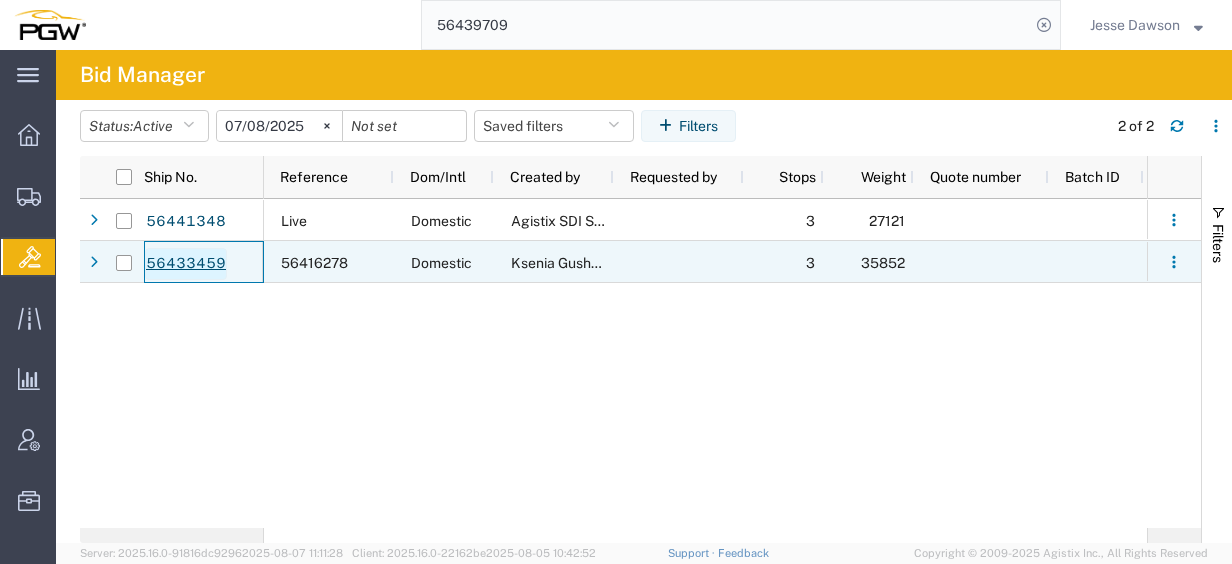click on "56433459" 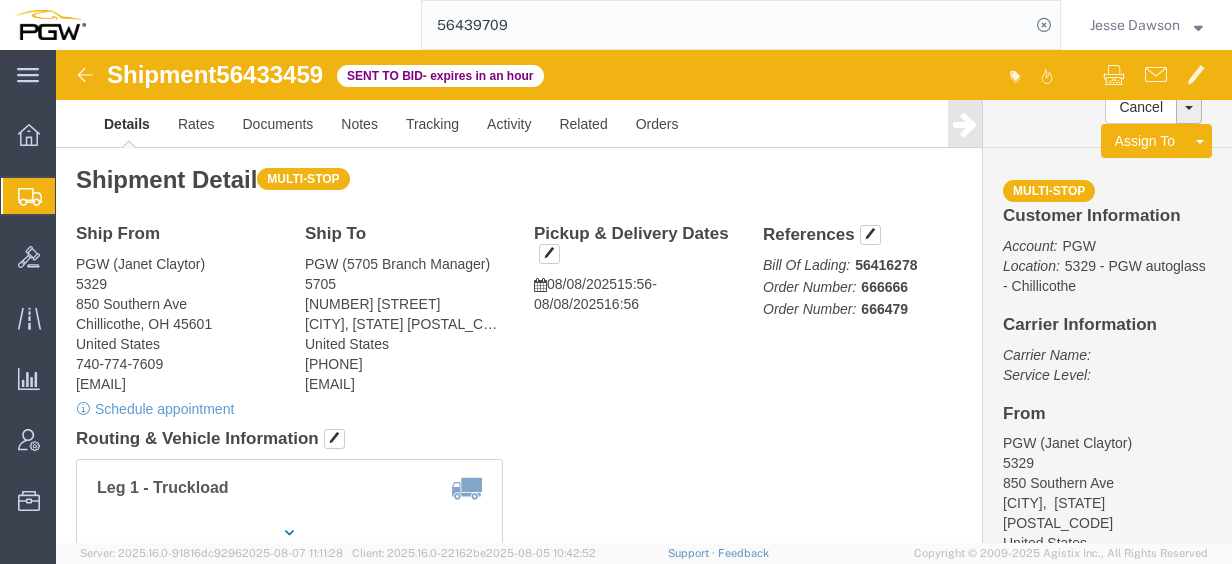 click on "56433459" 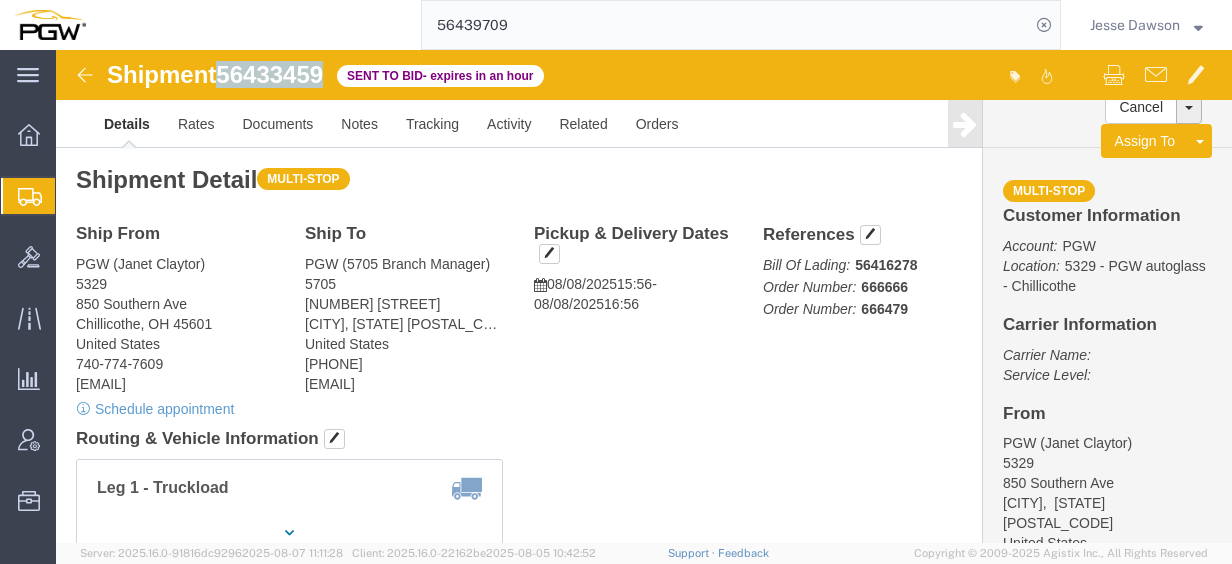click on "56433459" 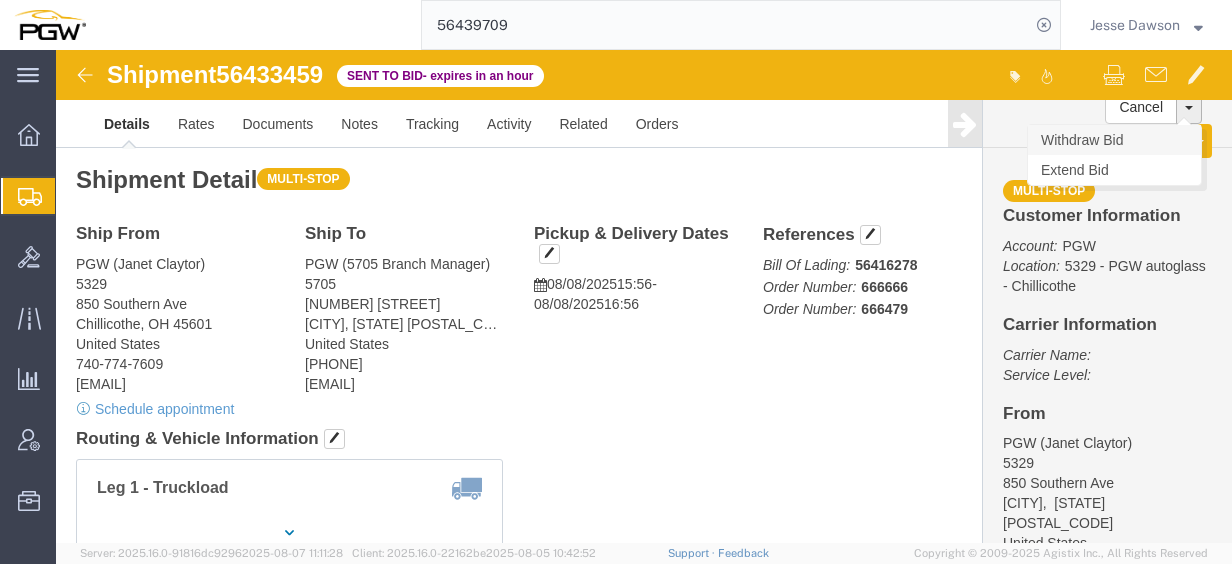 click on "Withdraw Bid" 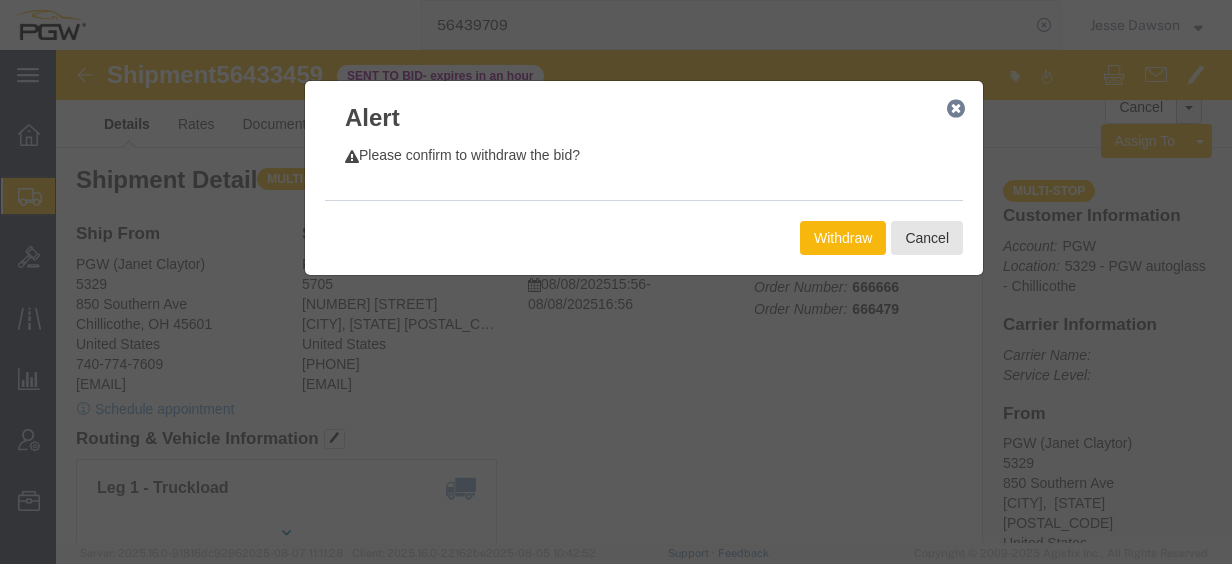 click on "Withdraw" 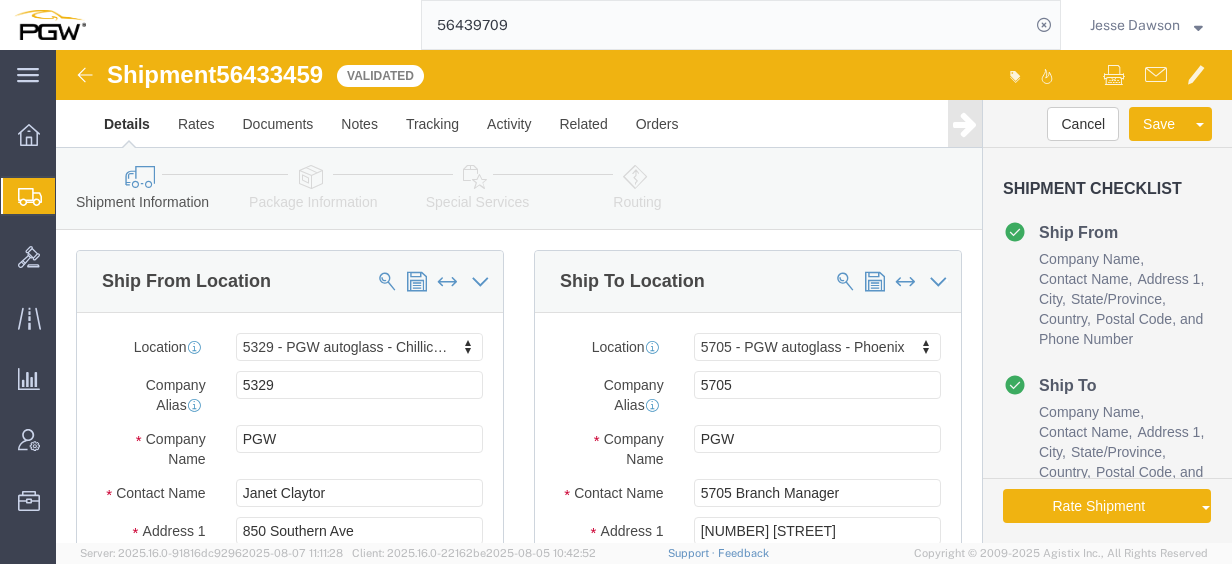 select on "28253" 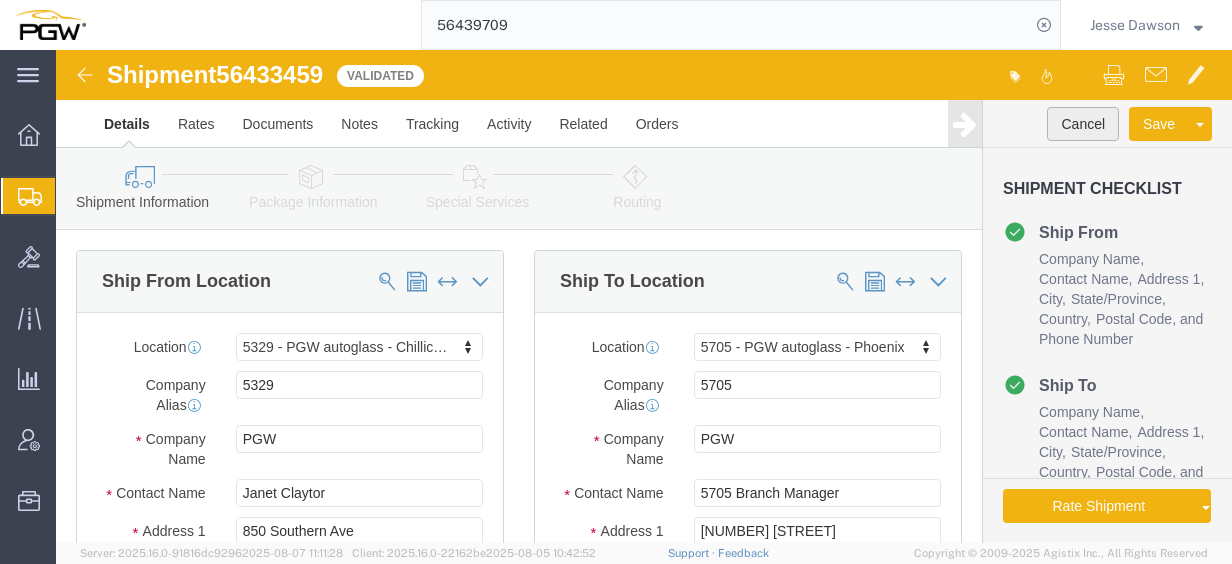 click on "Cancel" 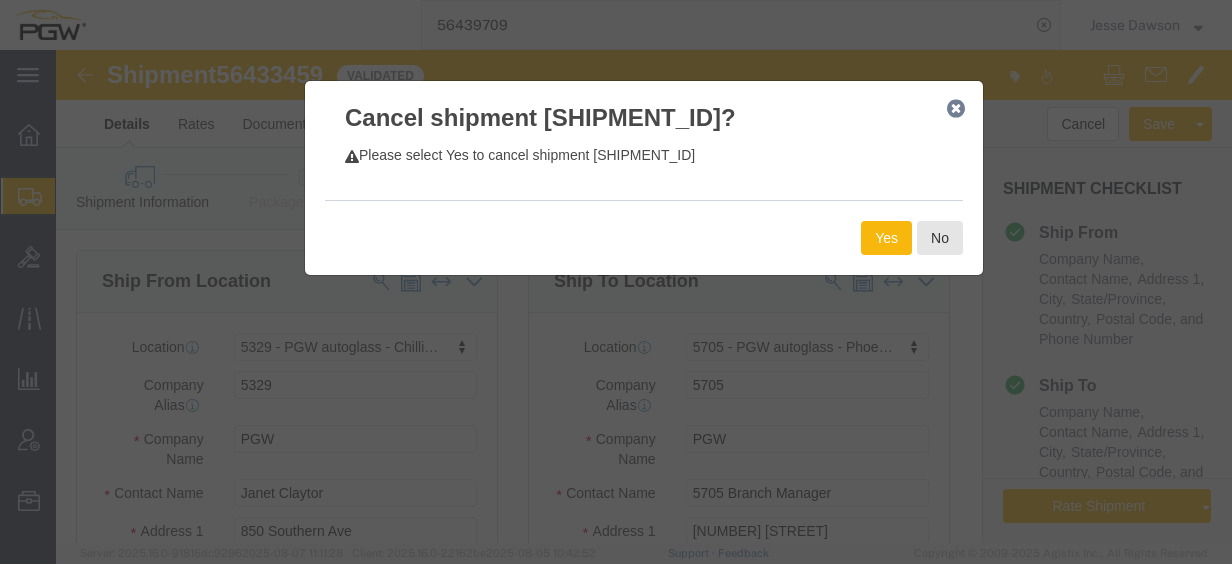 click on "Yes" 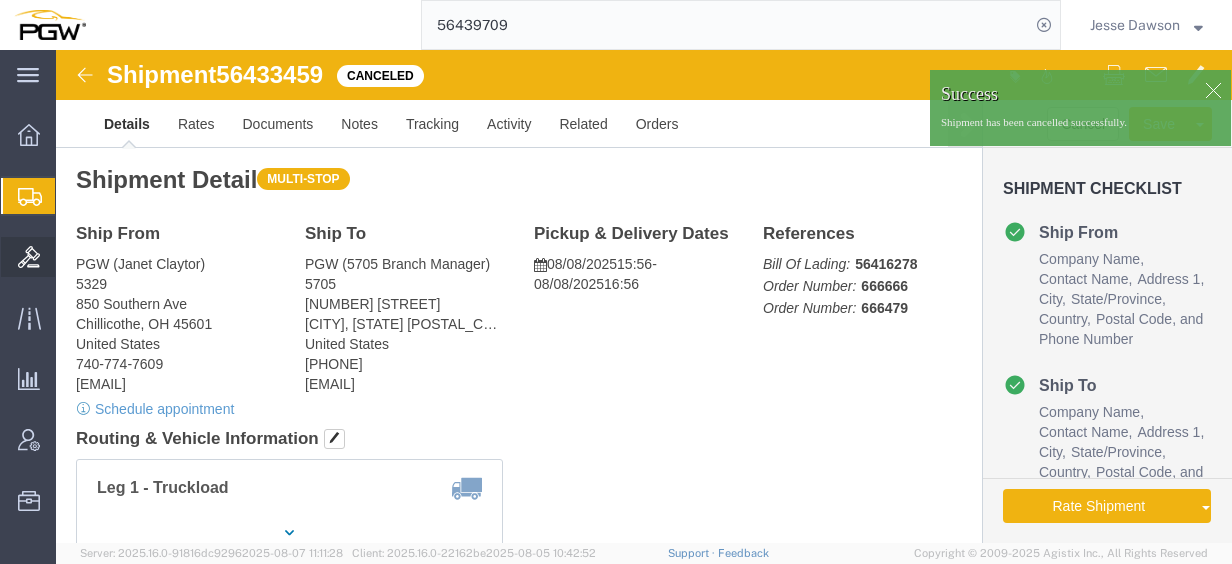 click on "Bids" 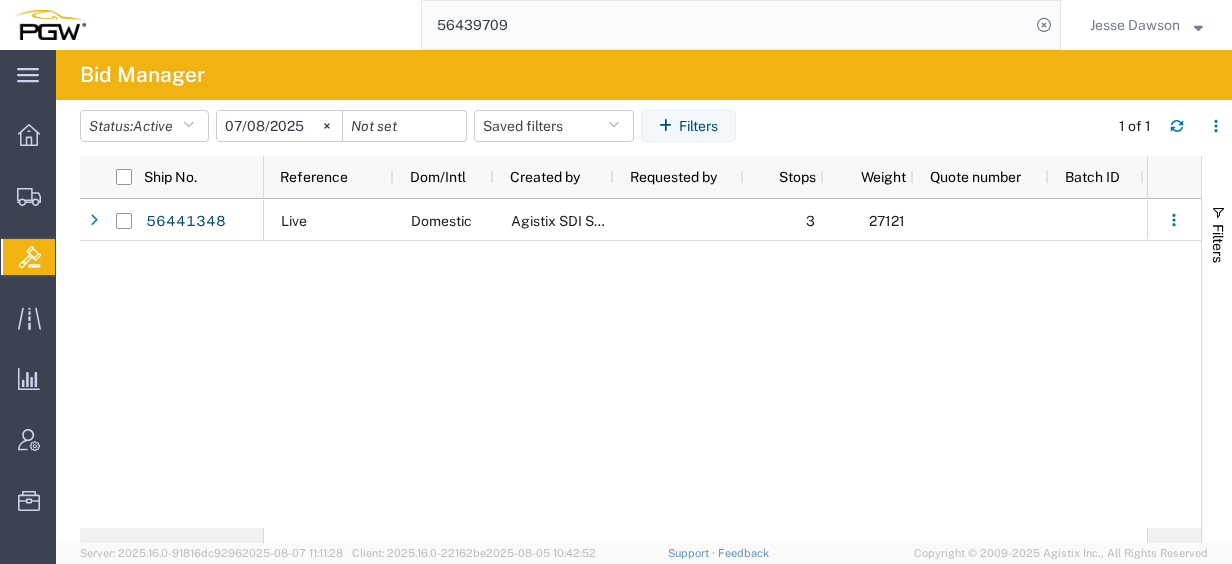 scroll, scrollTop: 0, scrollLeft: 649, axis: horizontal 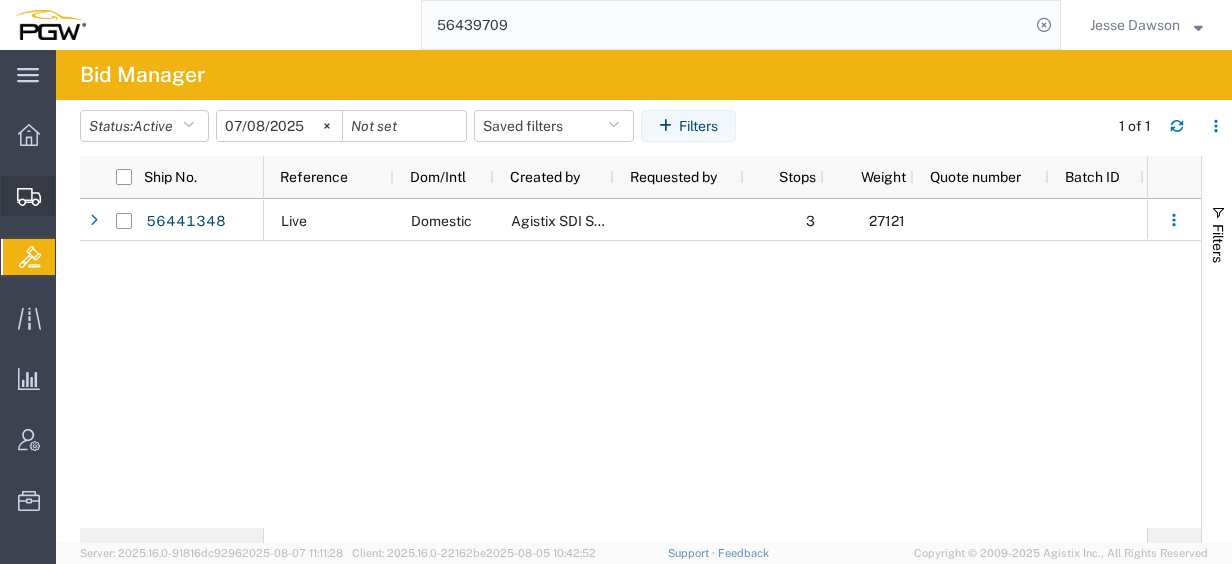 click on "Shipment Manager" 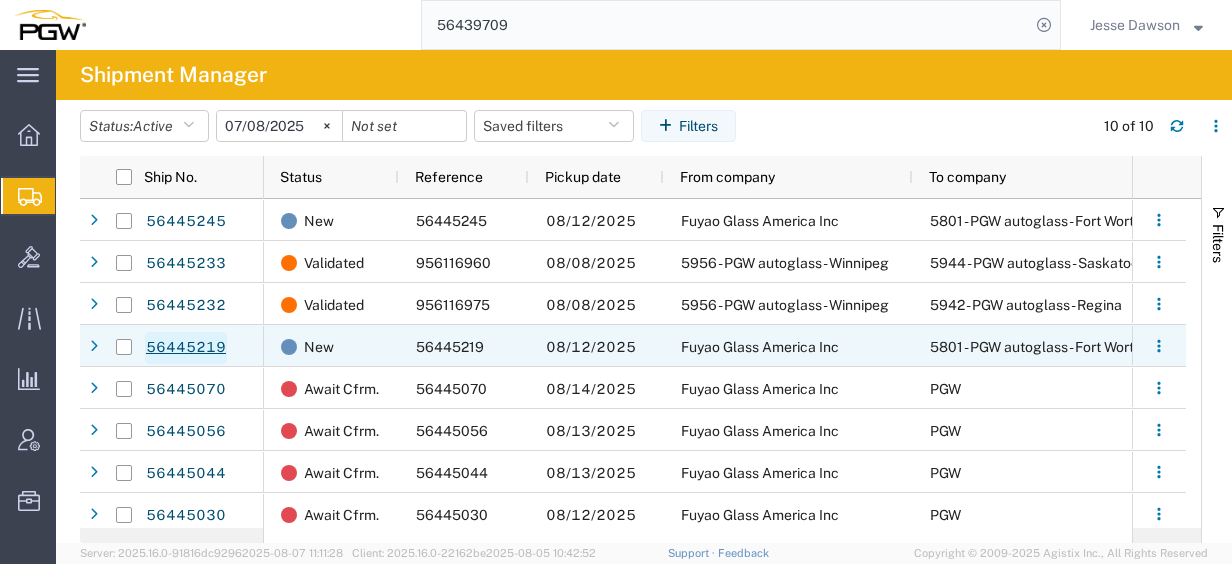 click on "56445219" 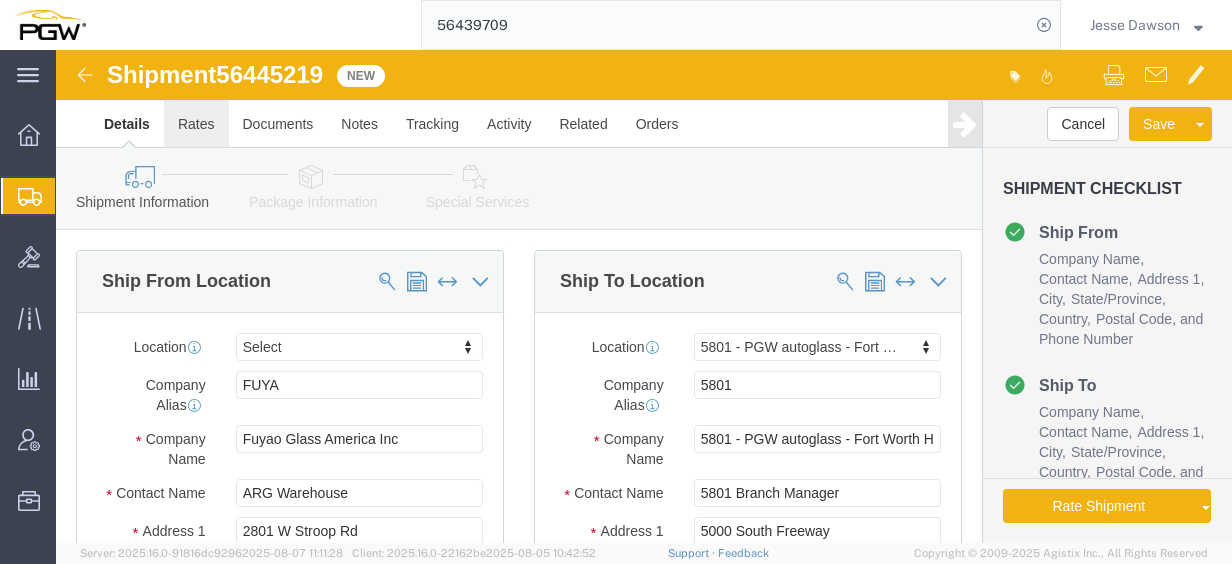select 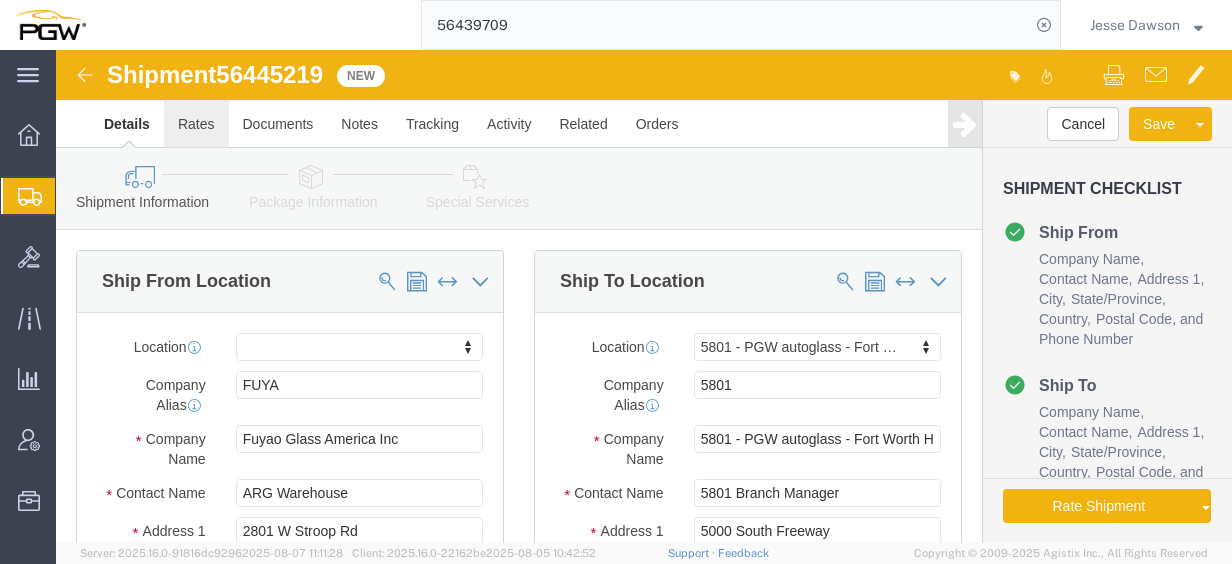 click on "Rates" 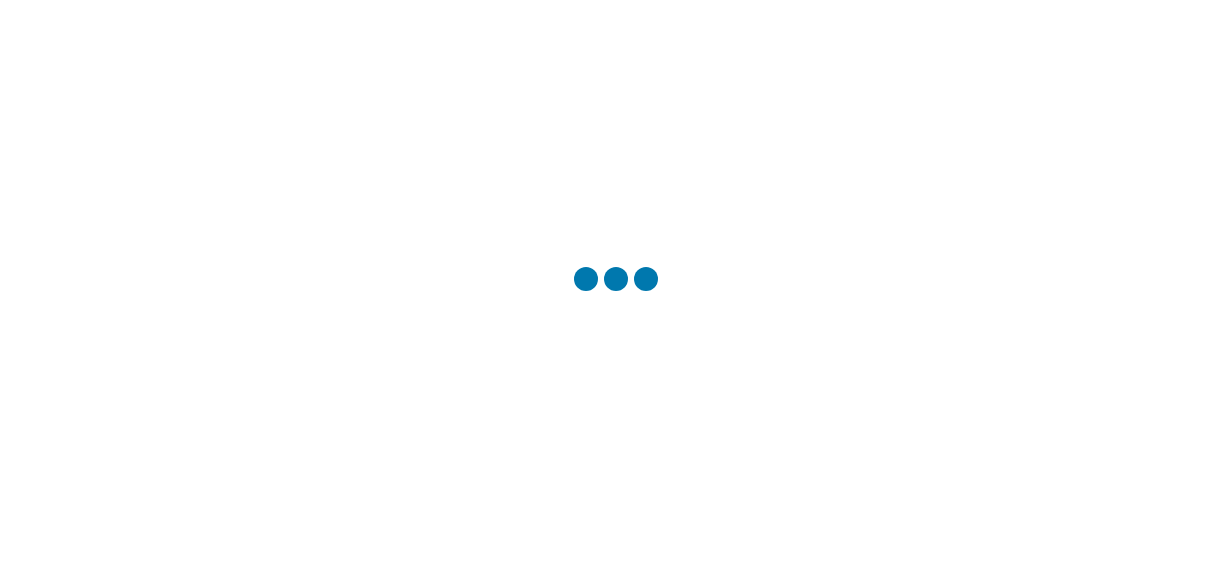 scroll, scrollTop: 0, scrollLeft: 0, axis: both 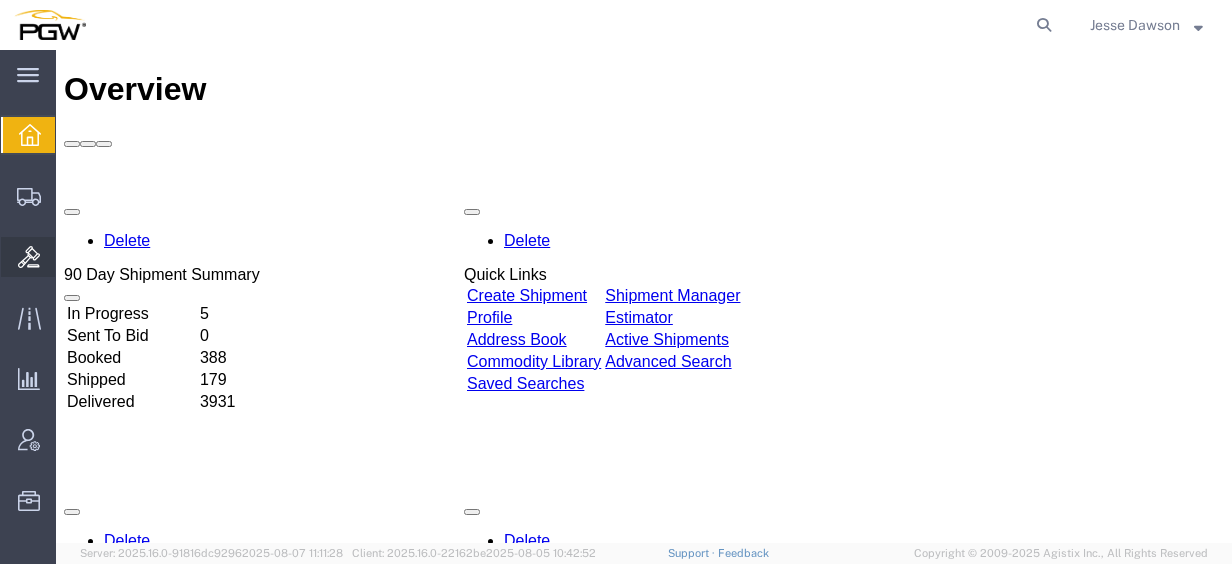 click 